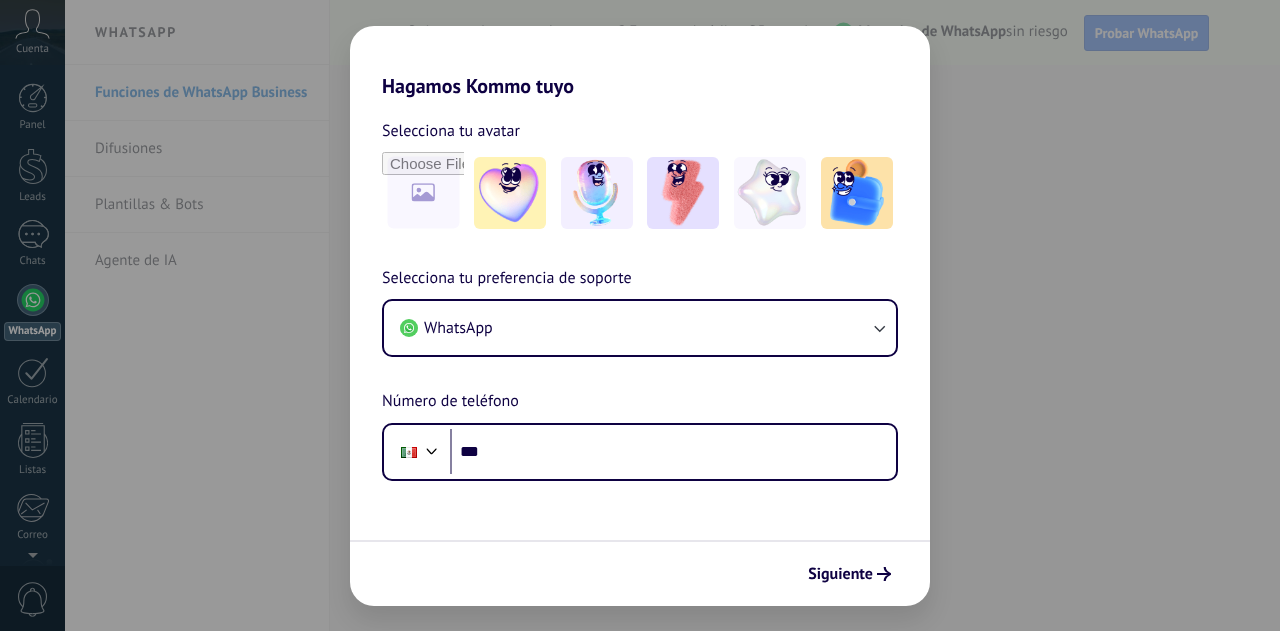 scroll, scrollTop: 0, scrollLeft: 0, axis: both 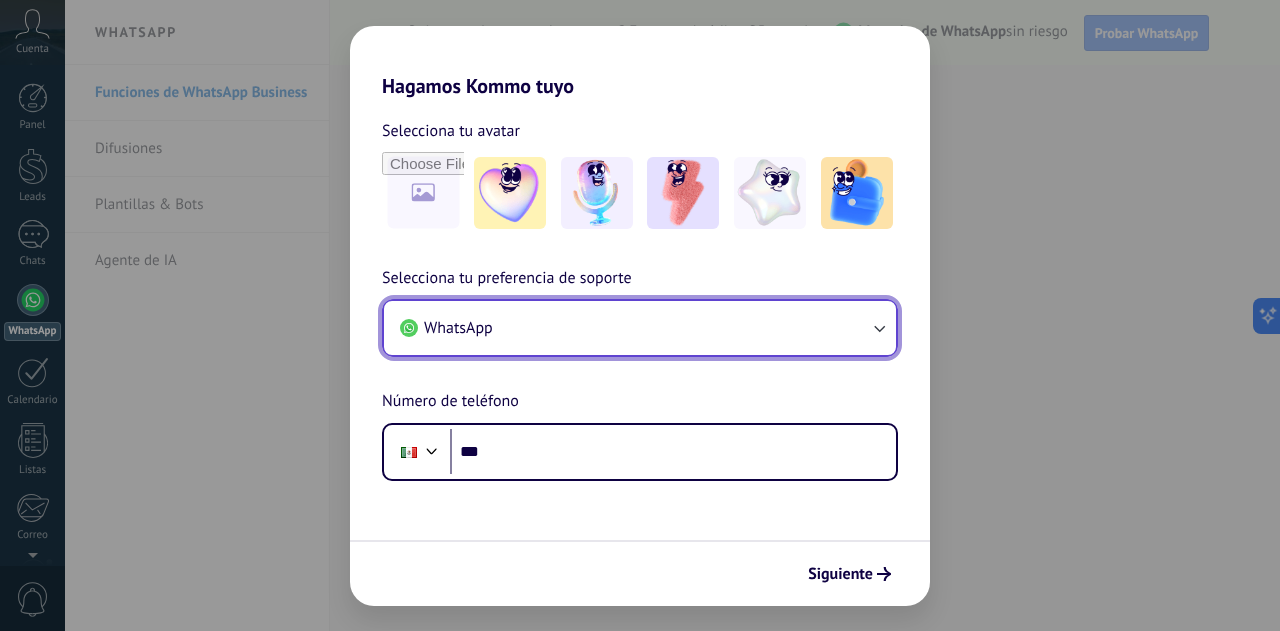 click on "WhatsApp" at bounding box center (640, 328) 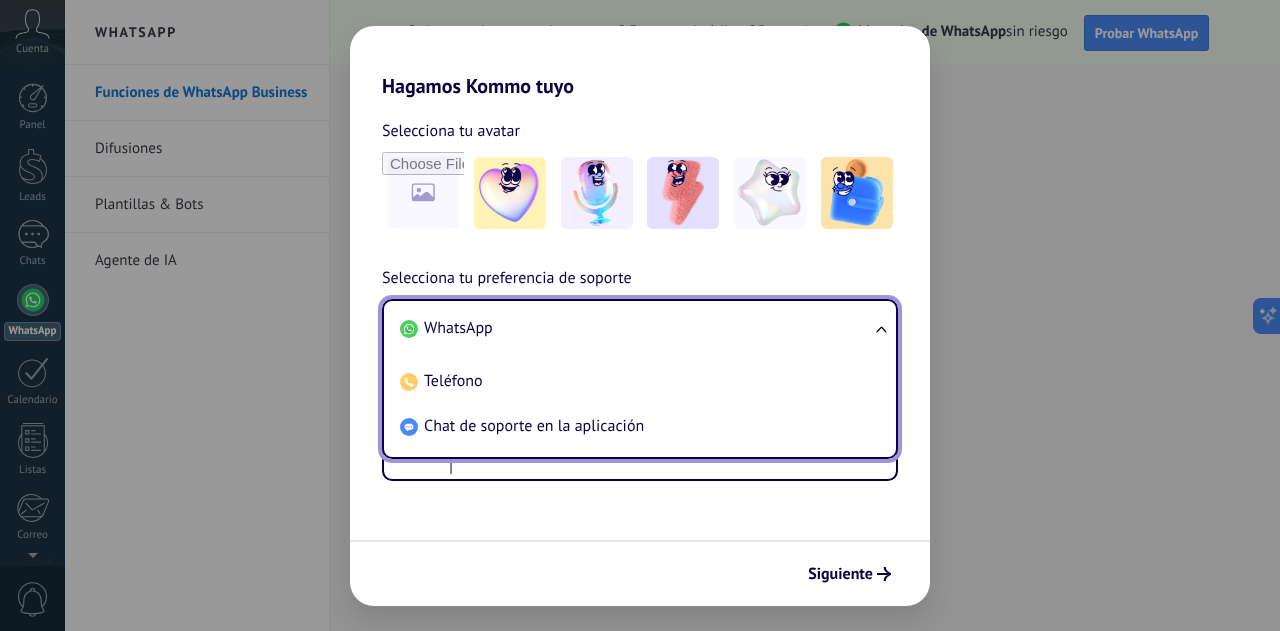 click on "WhatsApp" at bounding box center [458, 328] 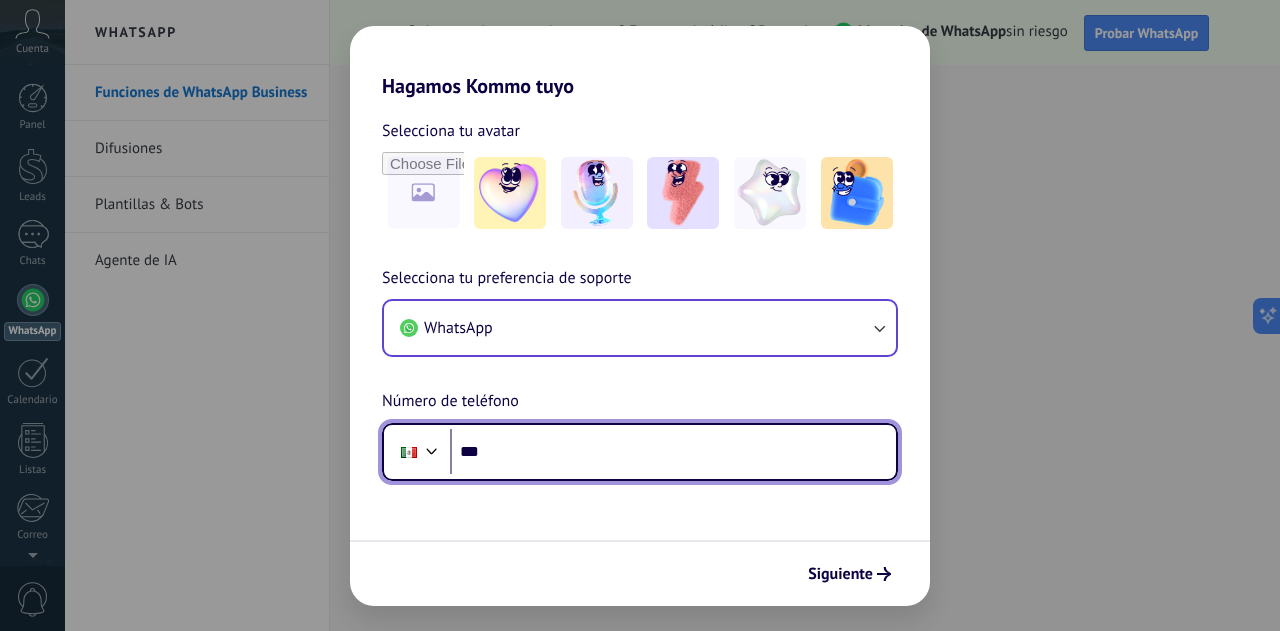 click on "***" at bounding box center (673, 452) 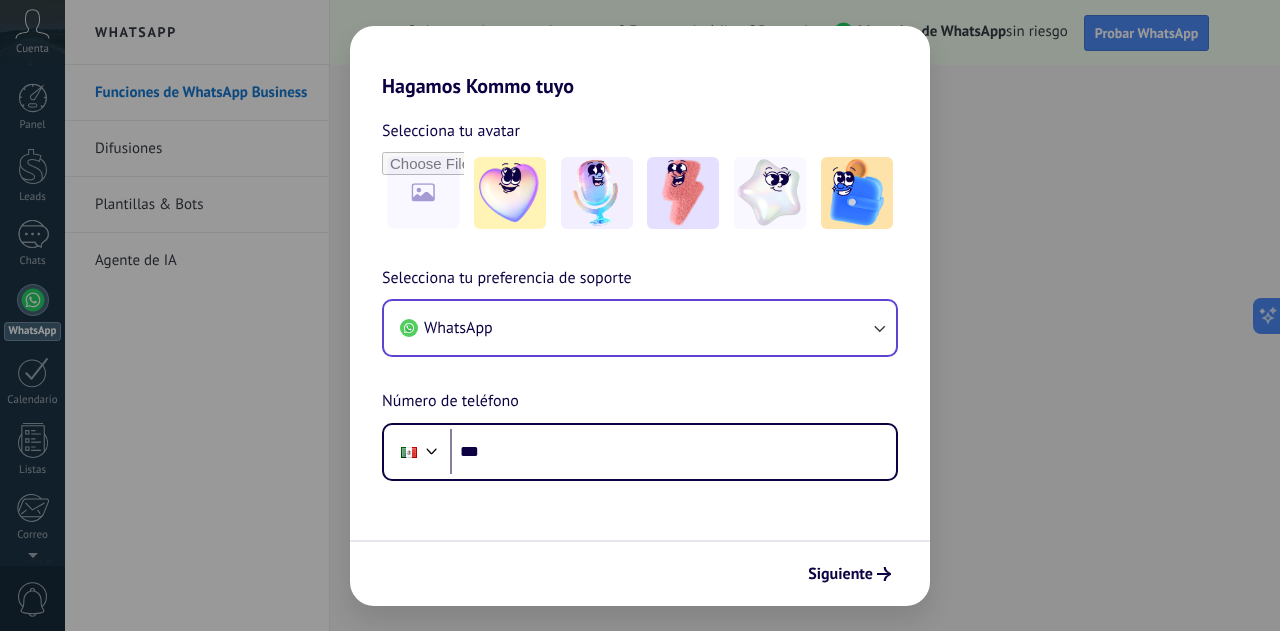 scroll, scrollTop: 0, scrollLeft: 0, axis: both 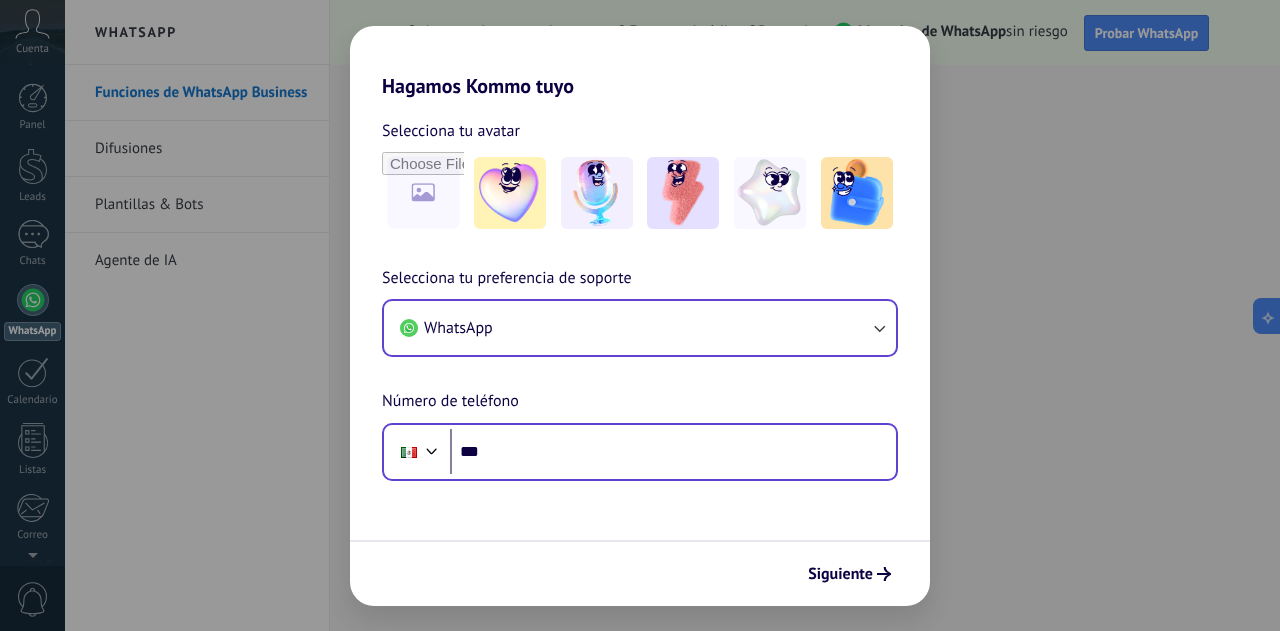 click on "Phone ***" at bounding box center [640, 452] 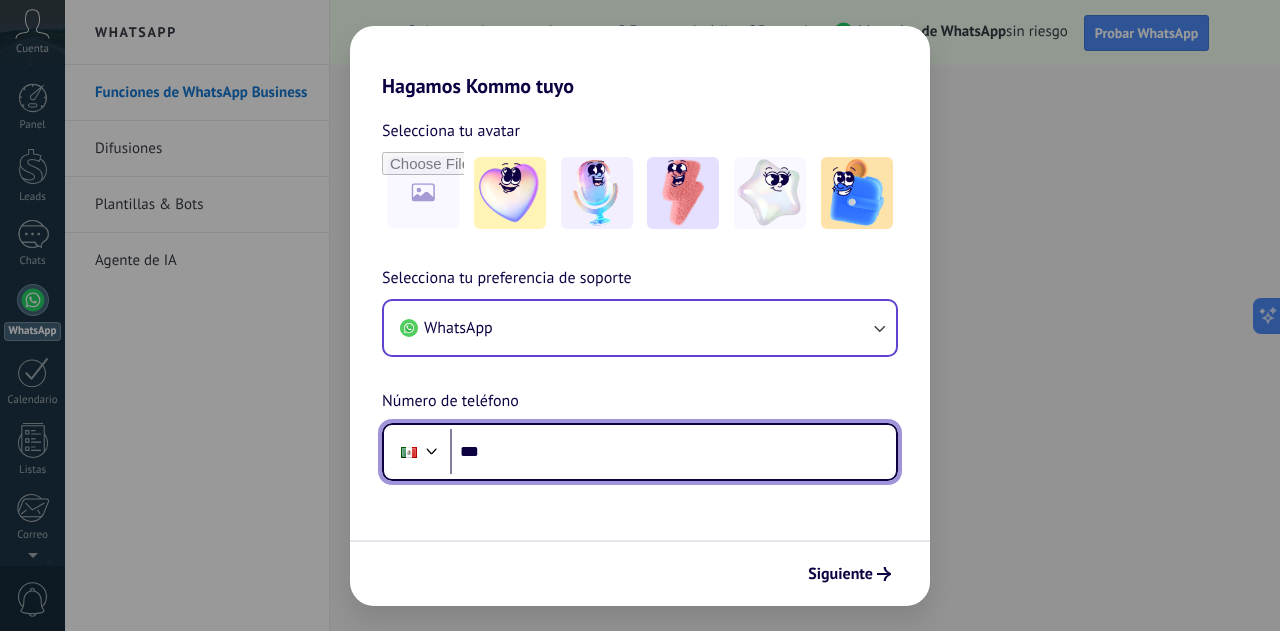 click on "***" at bounding box center [673, 452] 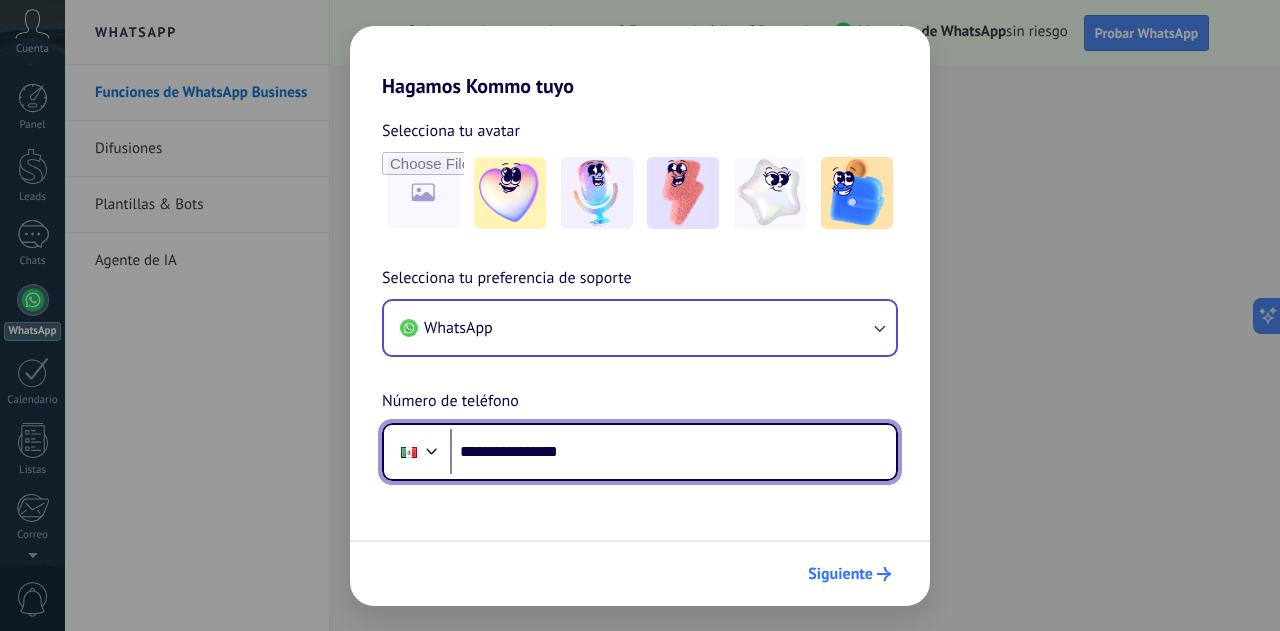 type on "**********" 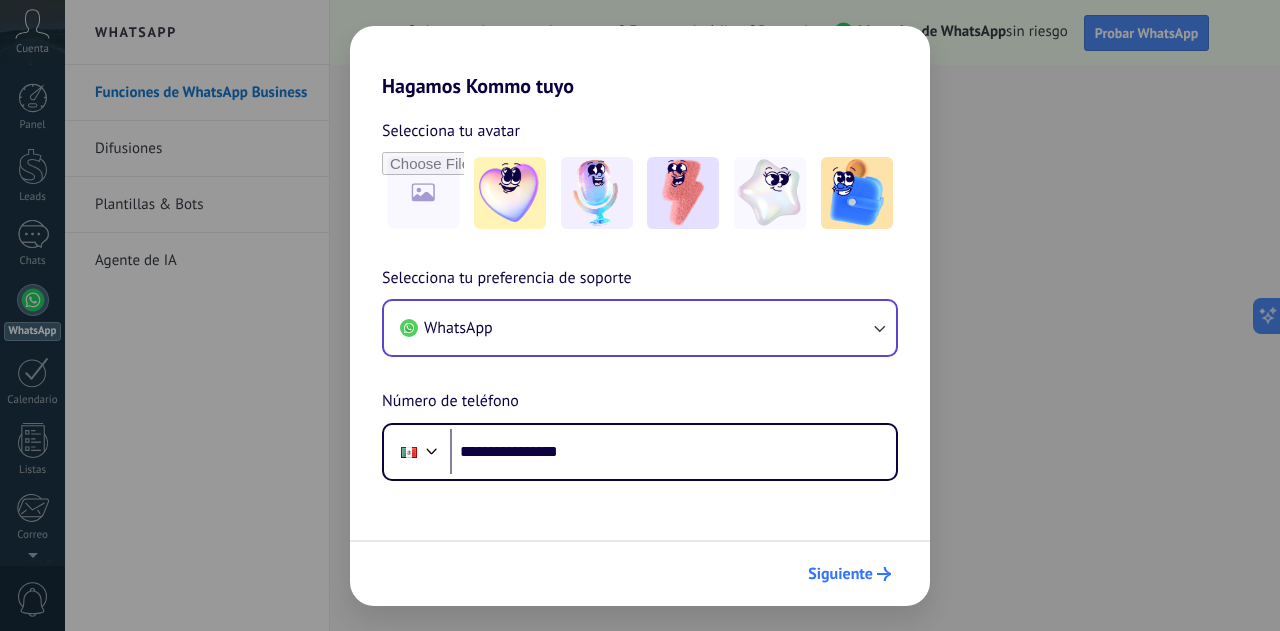 click on "Siguiente" at bounding box center [840, 574] 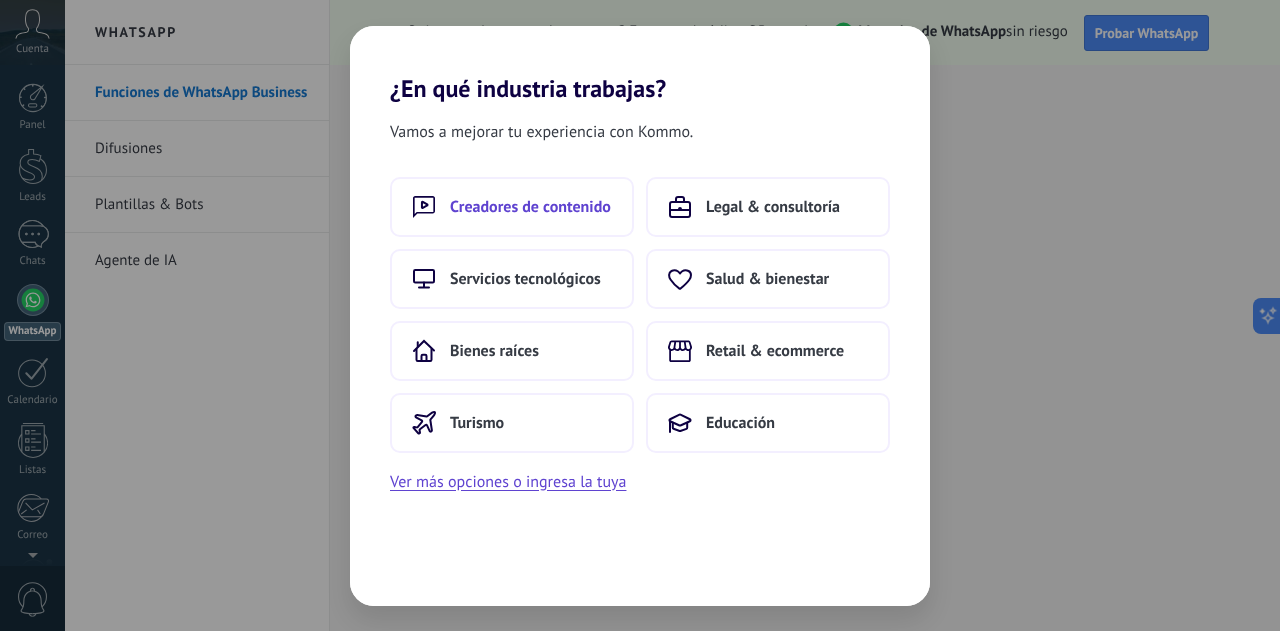 click on "Creadores de contenido" at bounding box center [530, 207] 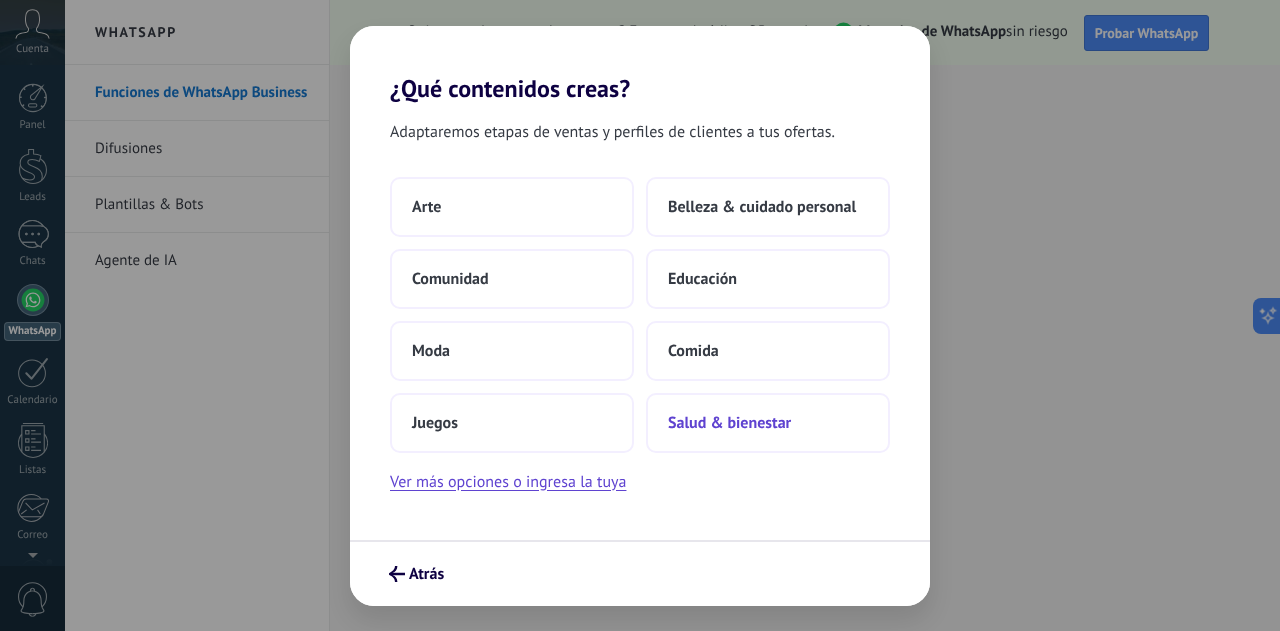 click on "Salud & bienestar" at bounding box center [768, 423] 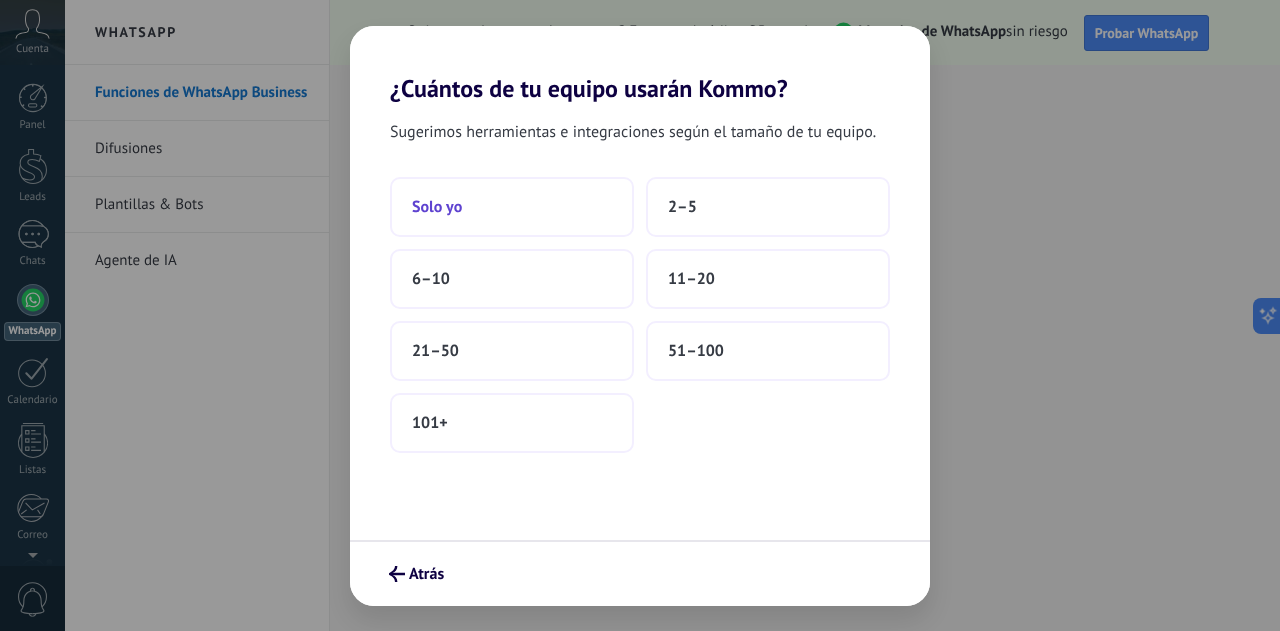 click on "Solo yo" at bounding box center [512, 207] 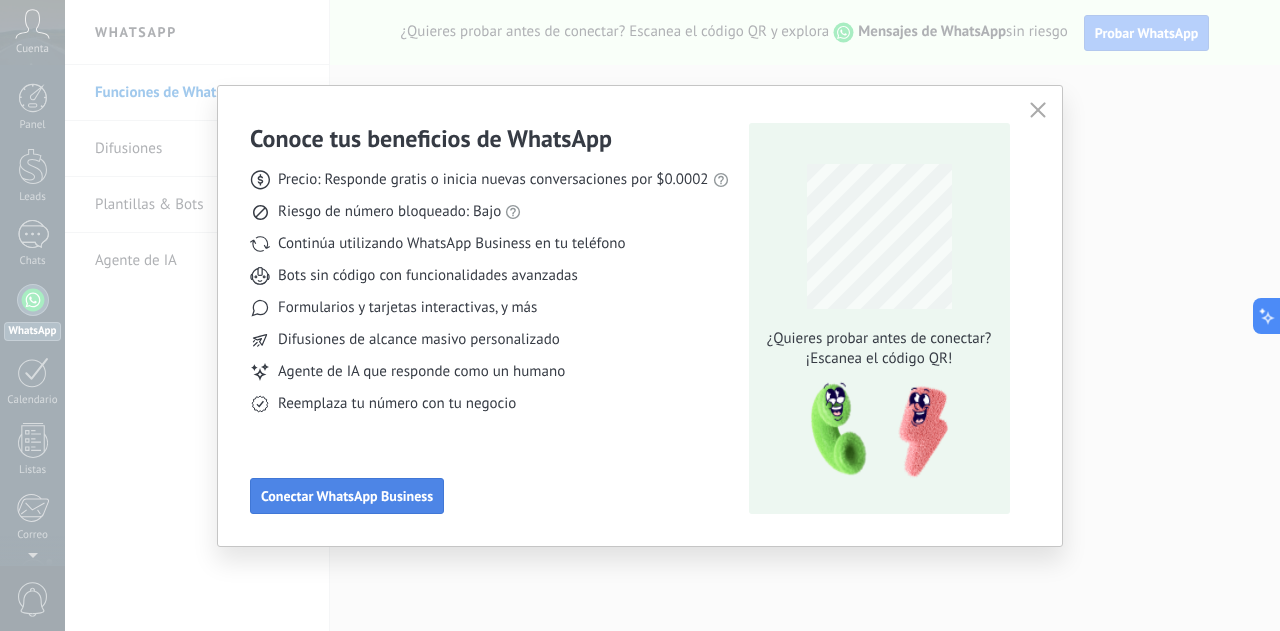 click on "Conectar WhatsApp Business" at bounding box center (347, 496) 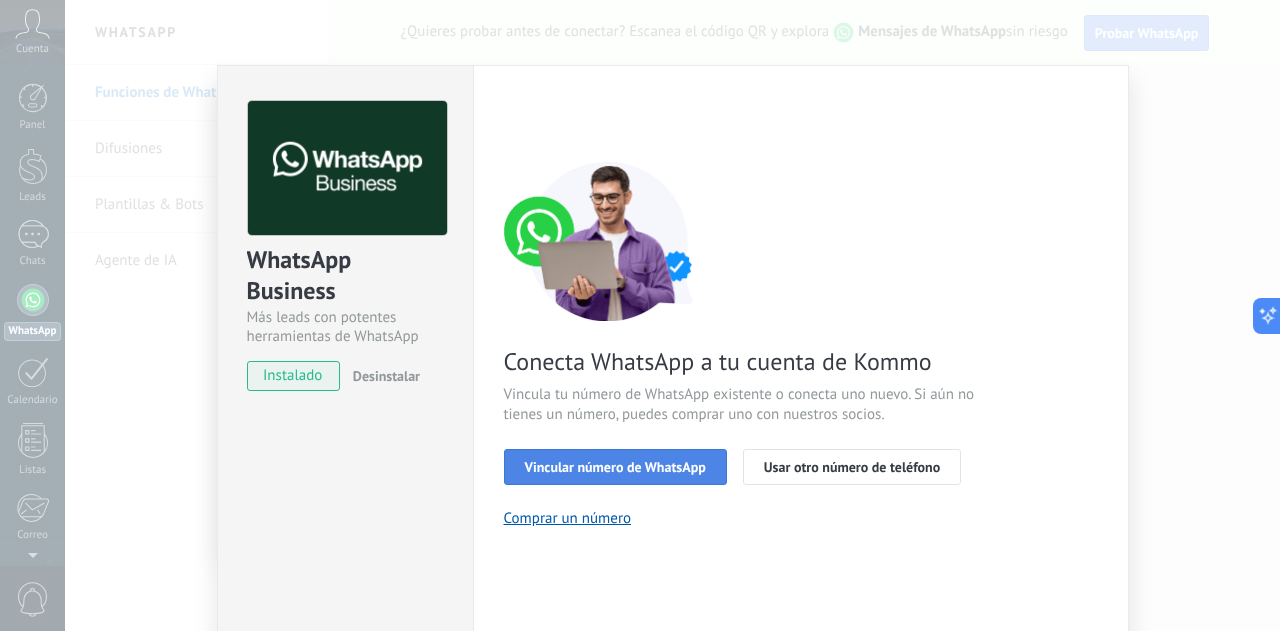 click on "Vincular número de WhatsApp" at bounding box center (615, 467) 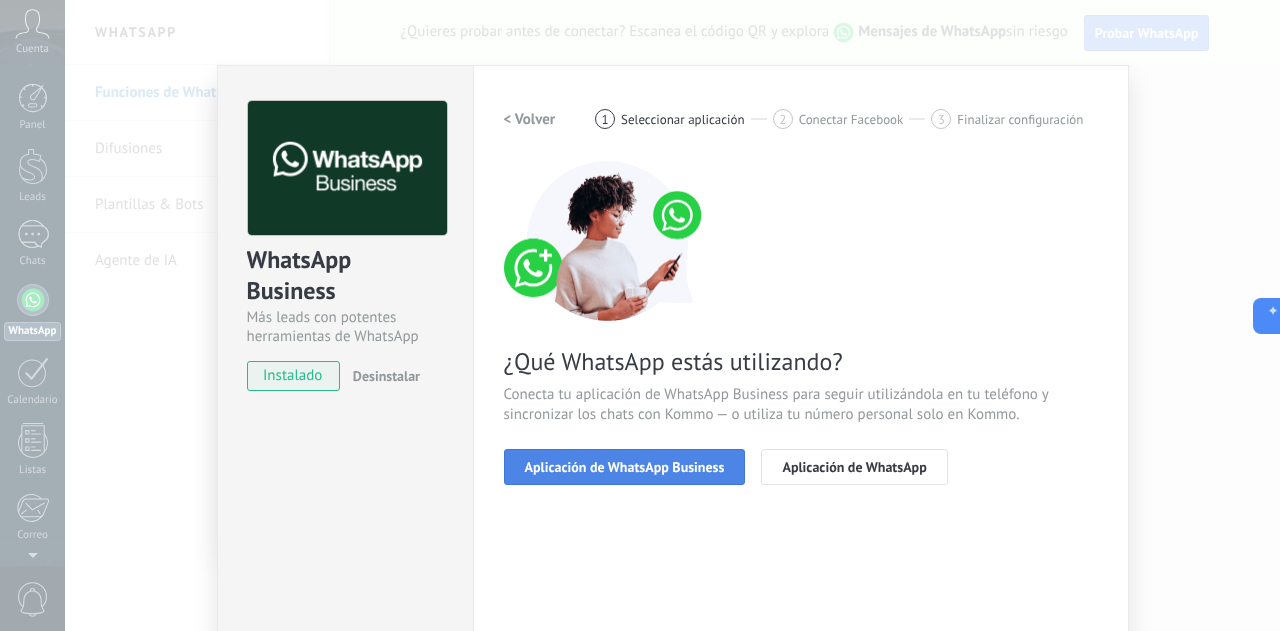 click on "Aplicación de WhatsApp Business" at bounding box center (625, 467) 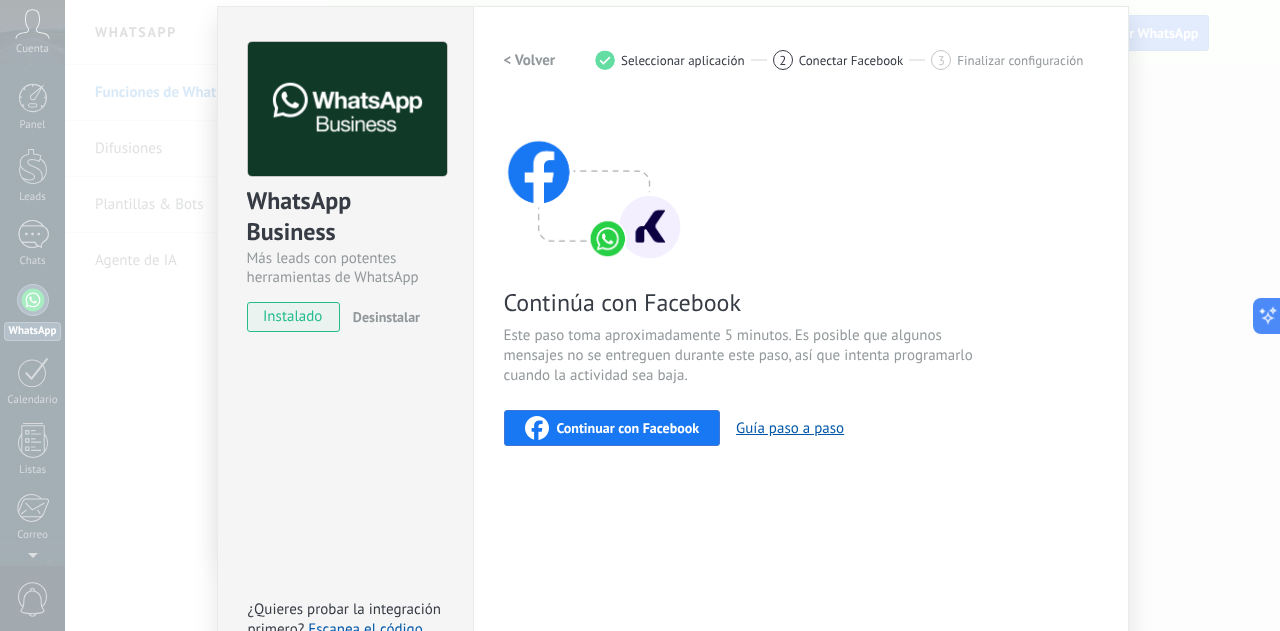 scroll, scrollTop: 0, scrollLeft: 0, axis: both 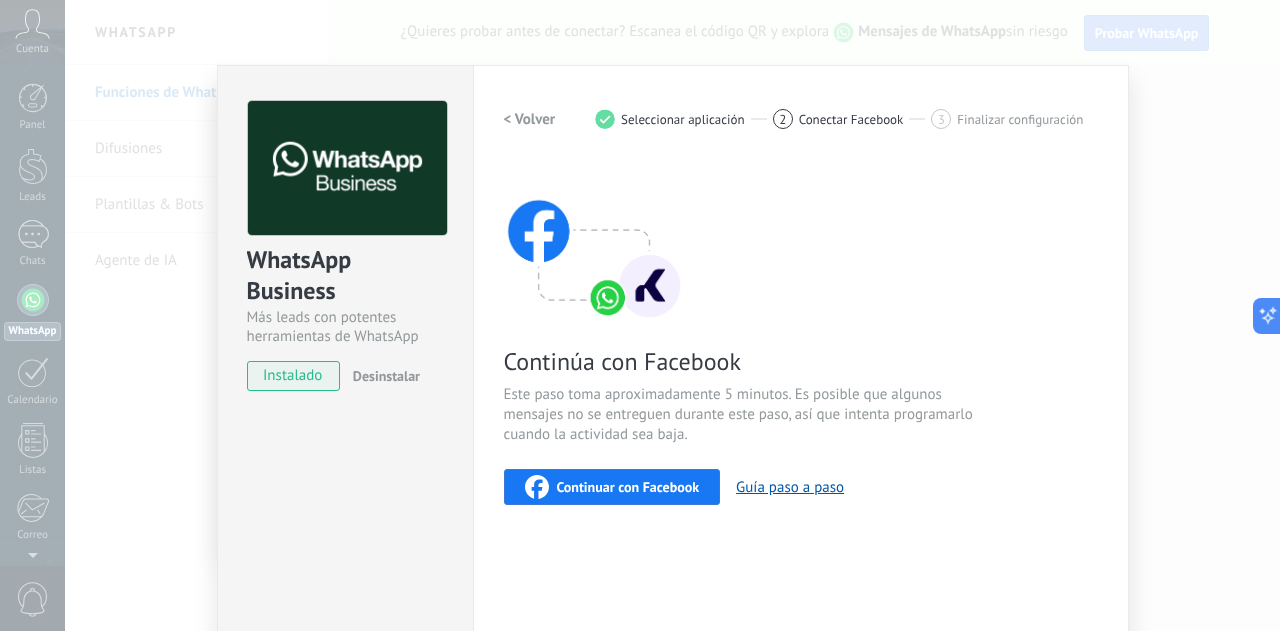 click on "Continuar con Facebook" at bounding box center (628, 487) 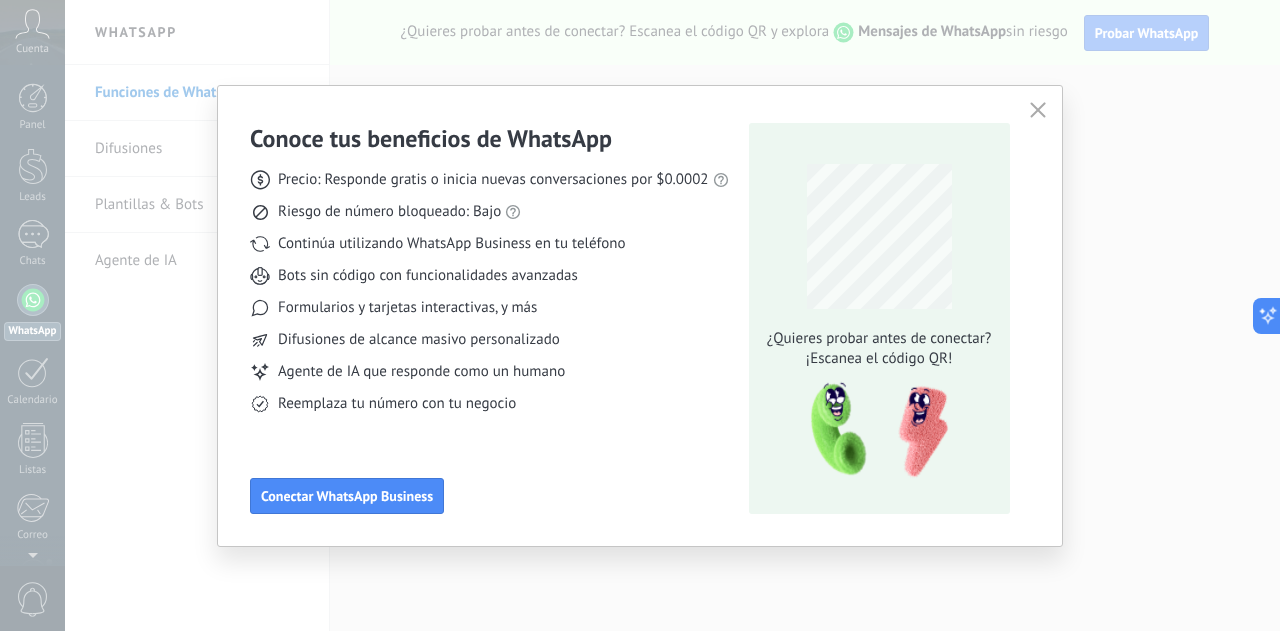 click 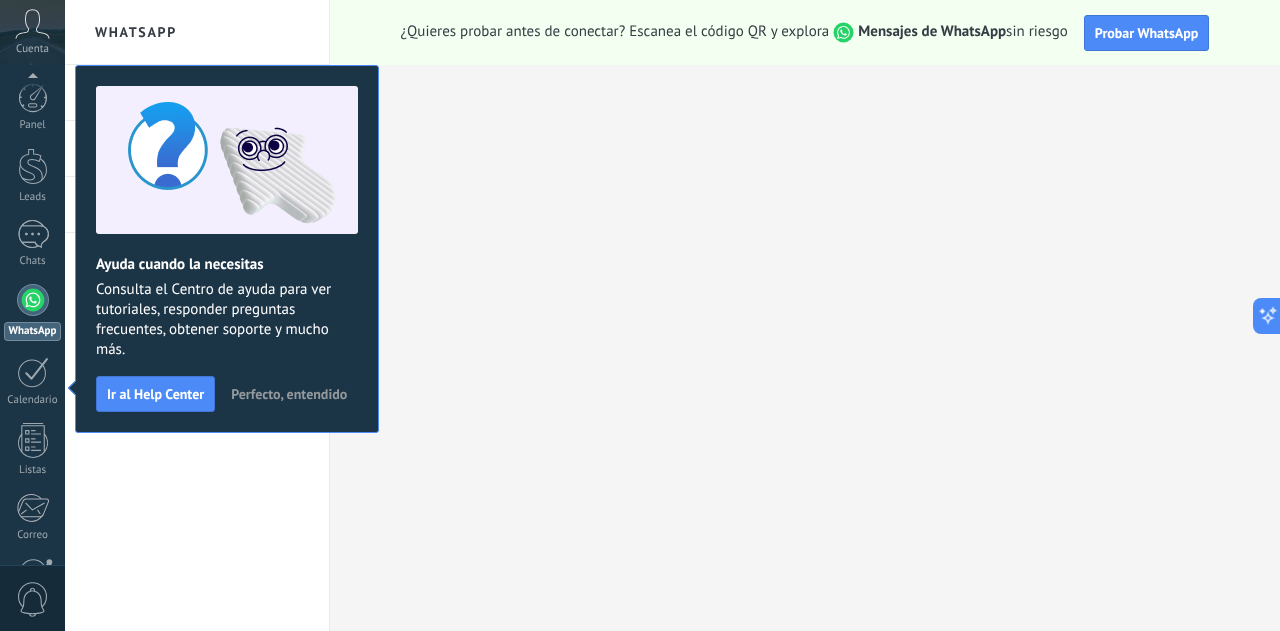 scroll, scrollTop: 199, scrollLeft: 0, axis: vertical 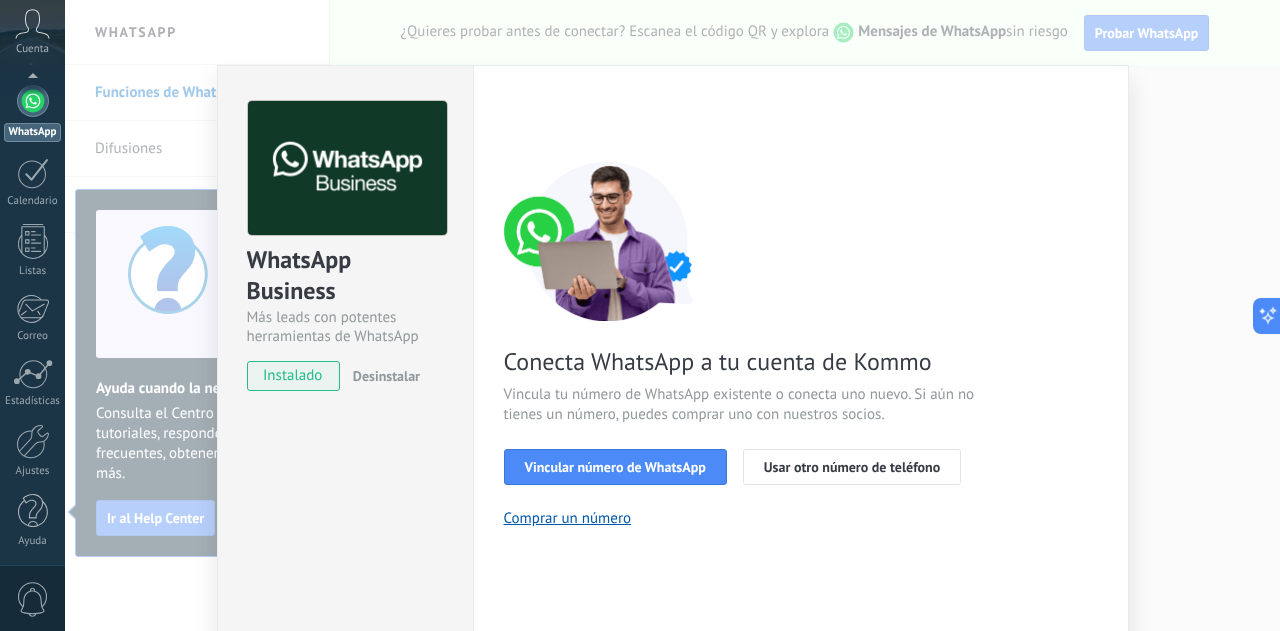 click on "WhatsApp Business Más leads con potentes herramientas de WhatsApp instalado Desinstalar ¿Quieres probar la integración primero?   Escanea el código QR   para ver cómo funciona. Configuraciones Autorizaciones This tab logs the users who have granted integration access to this account. If you want to to remove a user's ability to send requests to the account on behalf of this integration, you can revoke access. If access is revoked from all users, the integration will stop working. This app is installed, but no one has given it access yet. WhatsApp Cloud API más _:  Guardar < Volver 1 Seleccionar aplicación 2 Conectar Facebook  3 Finalizar configuración Conecta WhatsApp a tu cuenta de Kommo Vincula tu número de WhatsApp existente o conecta uno nuevo. Si aún no tienes un número, puedes comprar uno con nuestros socios. Vincular número de WhatsApp Usar otro número de teléfono Comprar un número ¿Necesitas ayuda?" at bounding box center [672, 315] 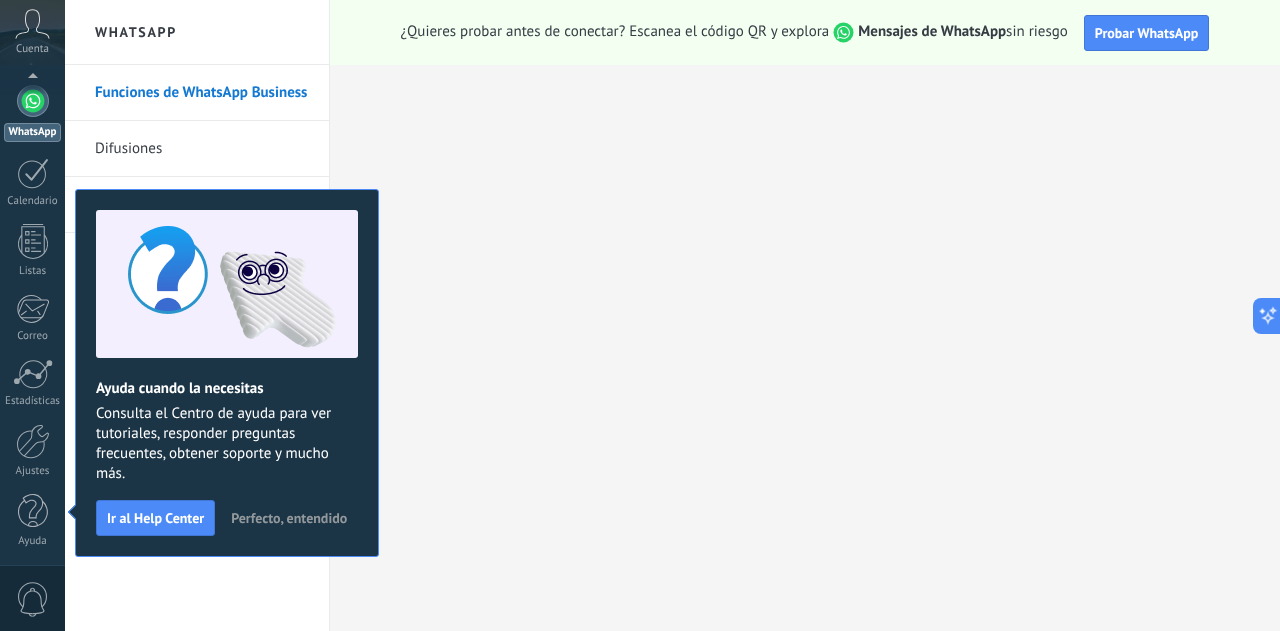 click on "¿Quieres probar antes de conectar? Escanea el código QR y explora Mensajes de WhatsApp  sin riesgo Probar WhatsApp" at bounding box center [805, 32] 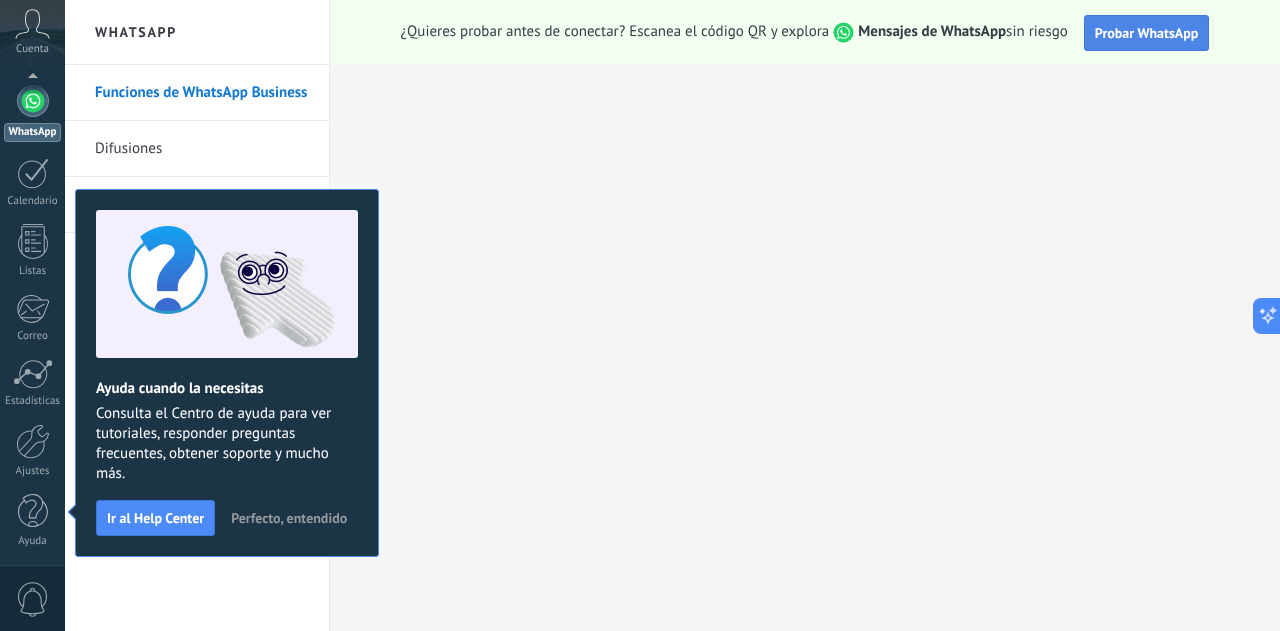 click on "Probar WhatsApp" at bounding box center (1147, 33) 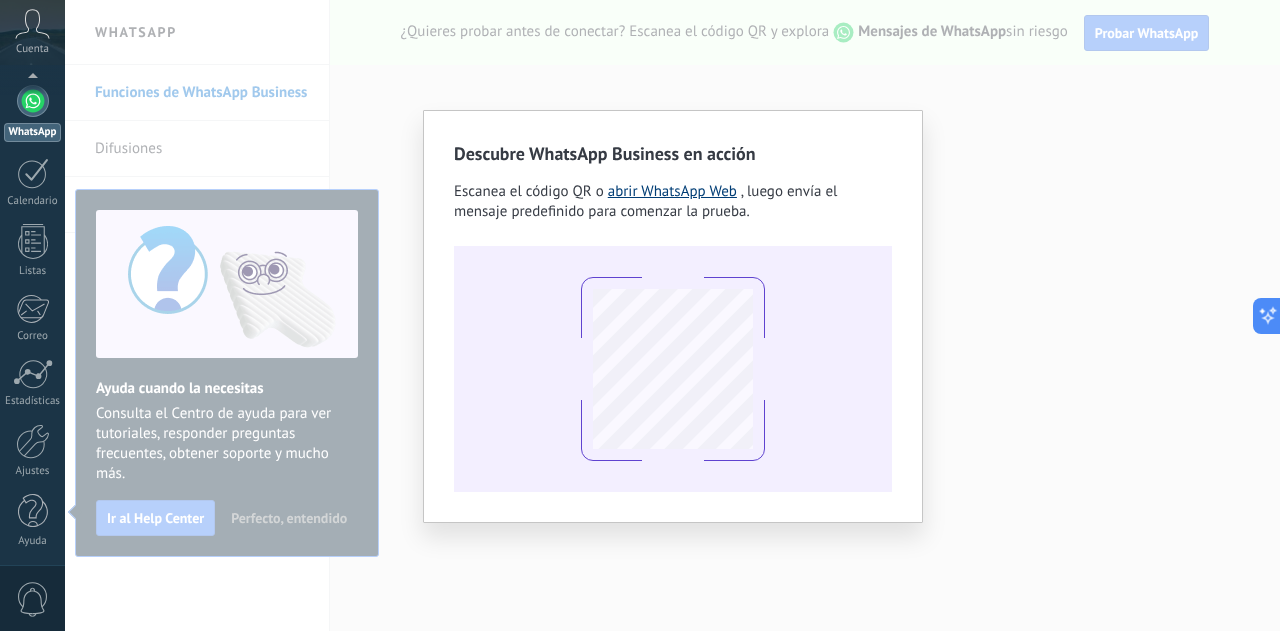 click on "abrir WhatsApp Web" at bounding box center (672, 191) 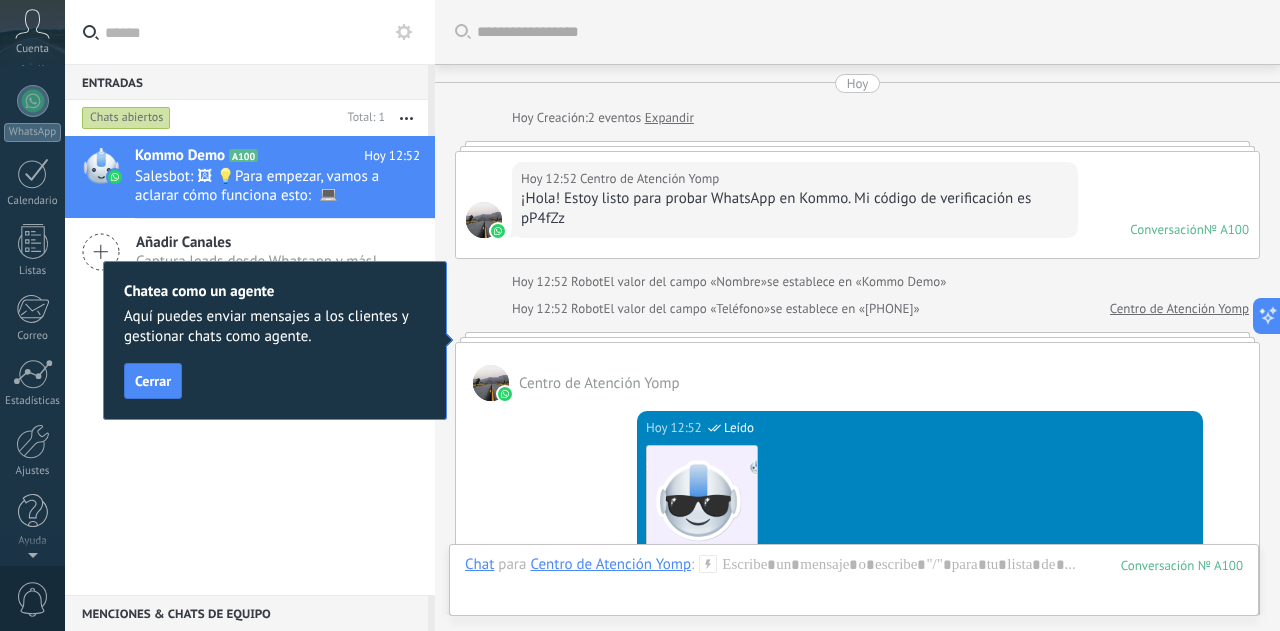 scroll, scrollTop: 0, scrollLeft: 0, axis: both 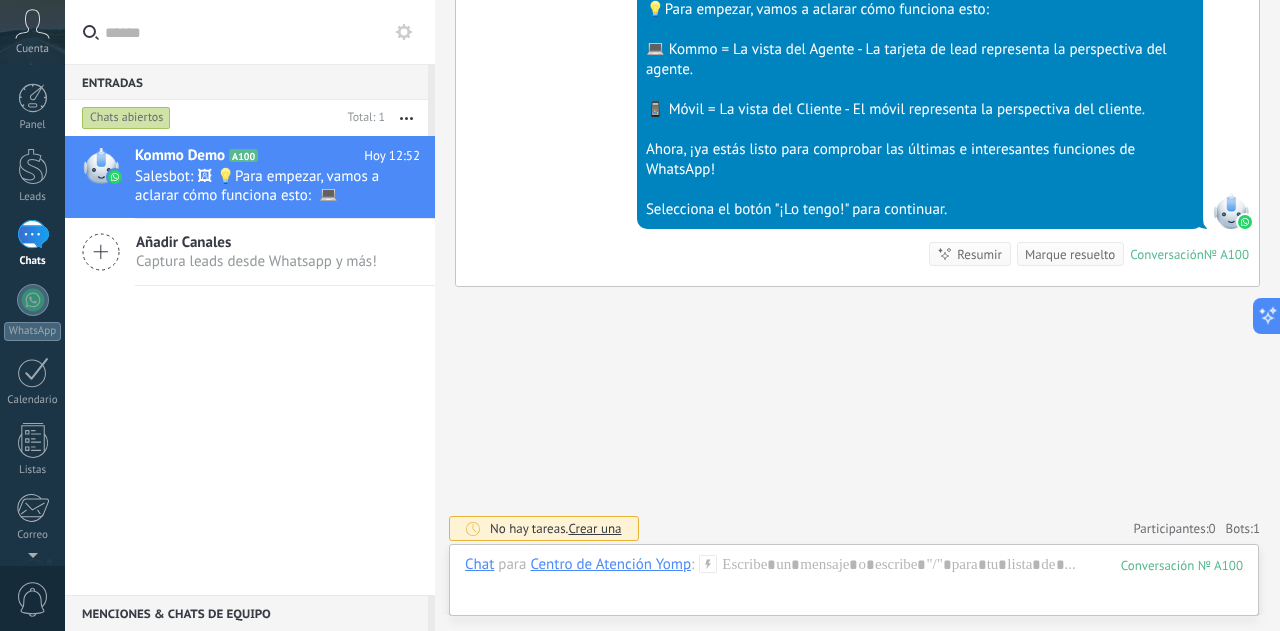 click on "Buscar Carga más Hoy Hoy Creación:  2  eventos   Expandir Hoy 12:52 Centro de Atención Yomp  ¡Hola! Estoy listo para probar WhatsApp en Kommo. Mi código de verificación es pP4fZz Conversación  № A100 Conversación № A100 Hoy 12:52 Robot  El valor del campo «Nombre»  se establece en «Kommo Demo» Hoy 12:52 Robot  El valor del campo «Teléfono»  se establece en «[PHONE]» Centro de Atención Yomp Centro de Atención Yomp  Hoy 12:52 SalesBot (TestBot)  Leído Descargar Hola, soy el Salesbot. ¡Estoy aquí para guiarte a través de las más recientes funciones de WhatsApp! Hoy 12:52 SalesBot (TestBot)  Leído Descargar 💡Para empezar, vamos a aclarar cómo funciona esto:    💻 Kommo = La vista del Agente - La tarjeta de lead representa la perspectiva del agente.   📱 Móvil = La vista del Cliente - El móvil representa la perspectiva del cliente.   Ahora, ¡ya estás listo para comprobar las últimas e interesantes funciones de WhatsApp!   Conversación  № A100 0" at bounding box center (857, -67) 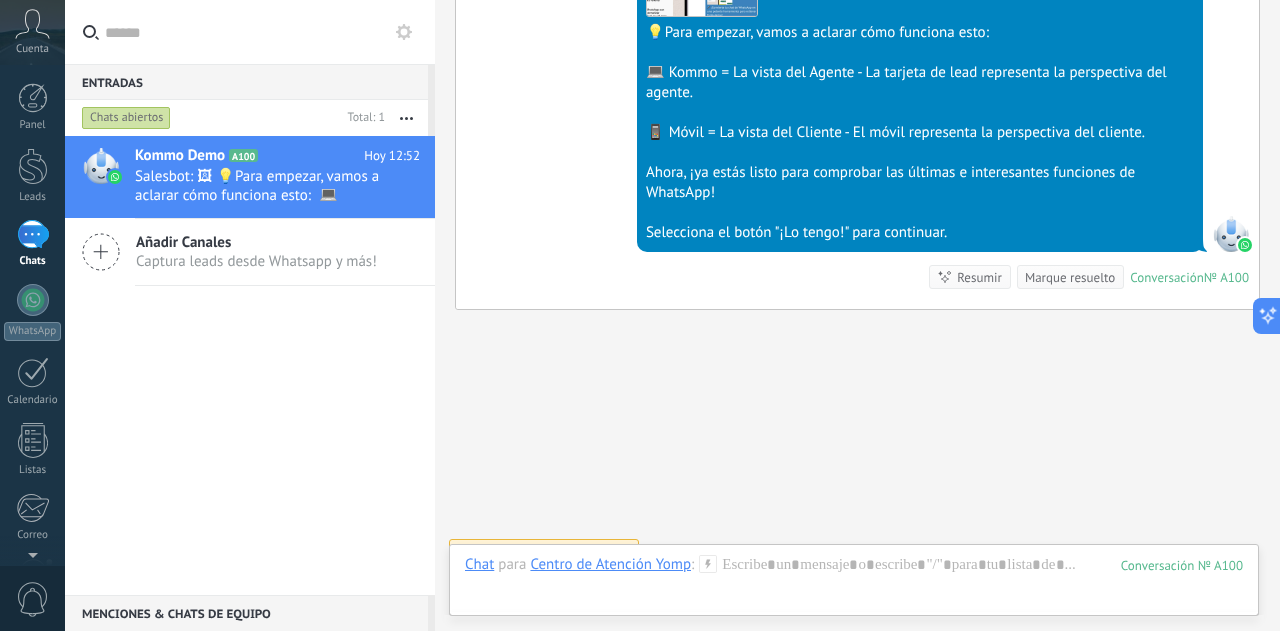 scroll, scrollTop: 769, scrollLeft: 0, axis: vertical 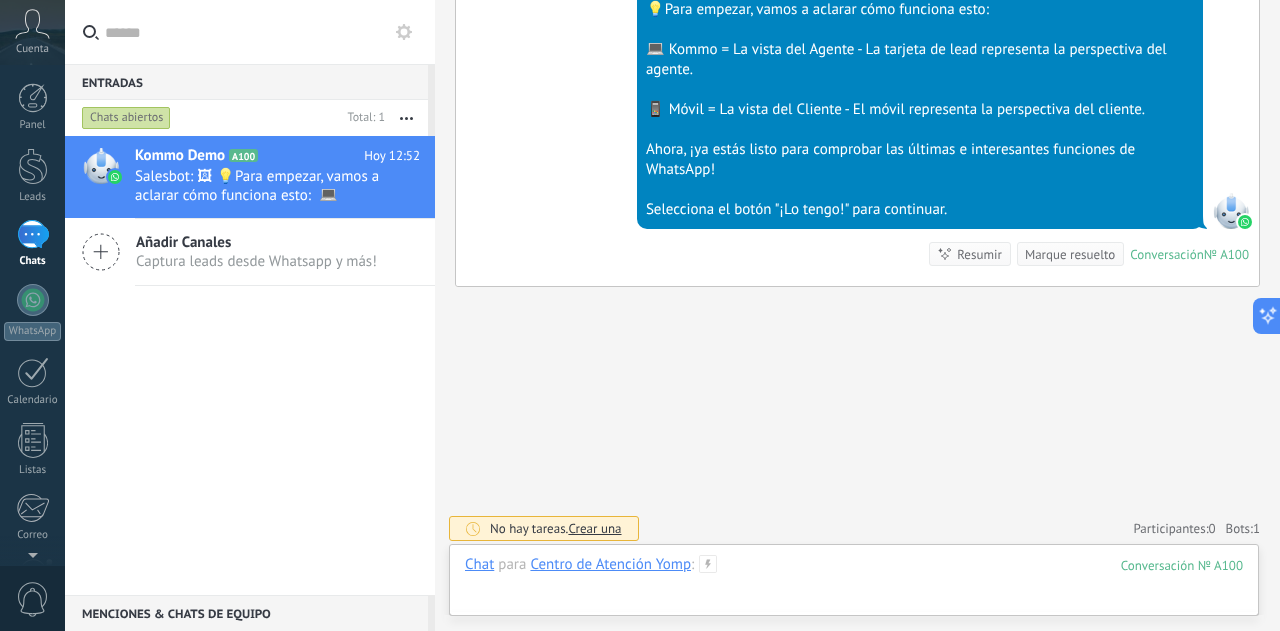 click at bounding box center [854, 585] 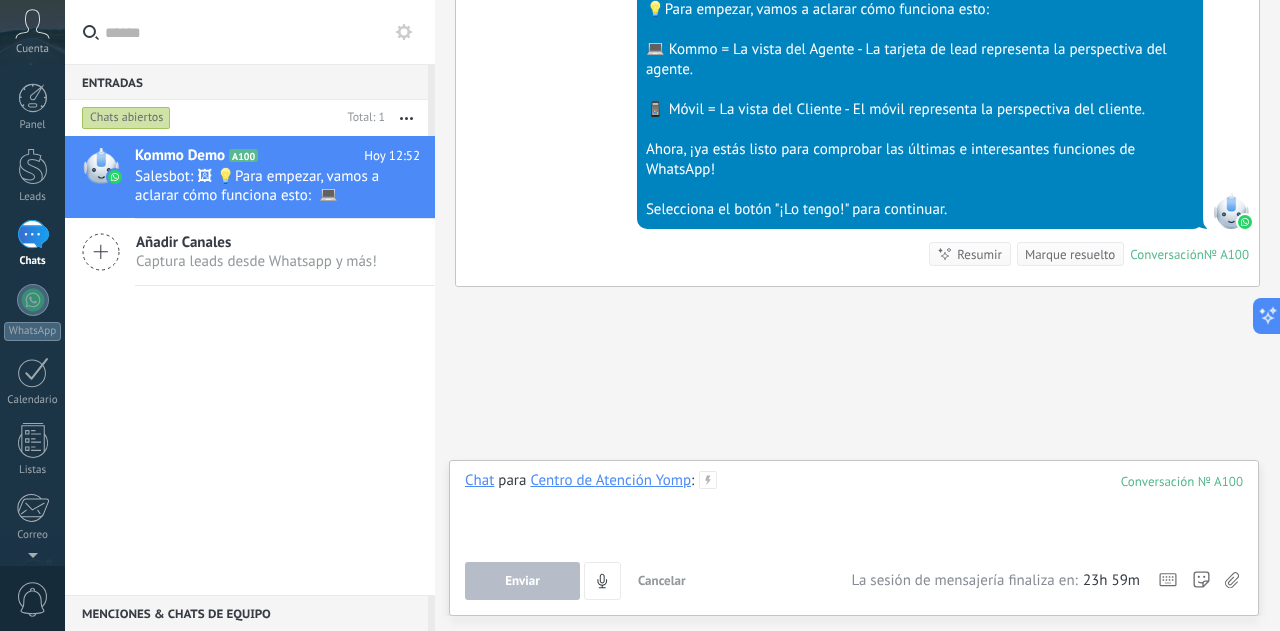 click at bounding box center (854, 509) 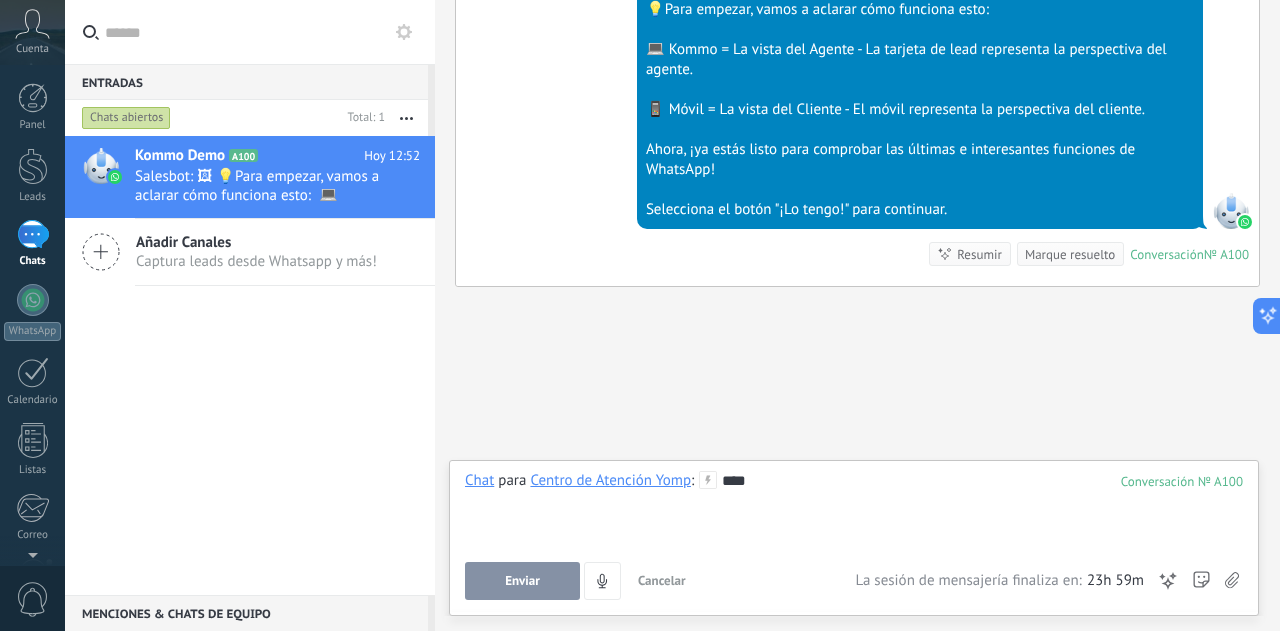 click on "Enviar" at bounding box center [522, 581] 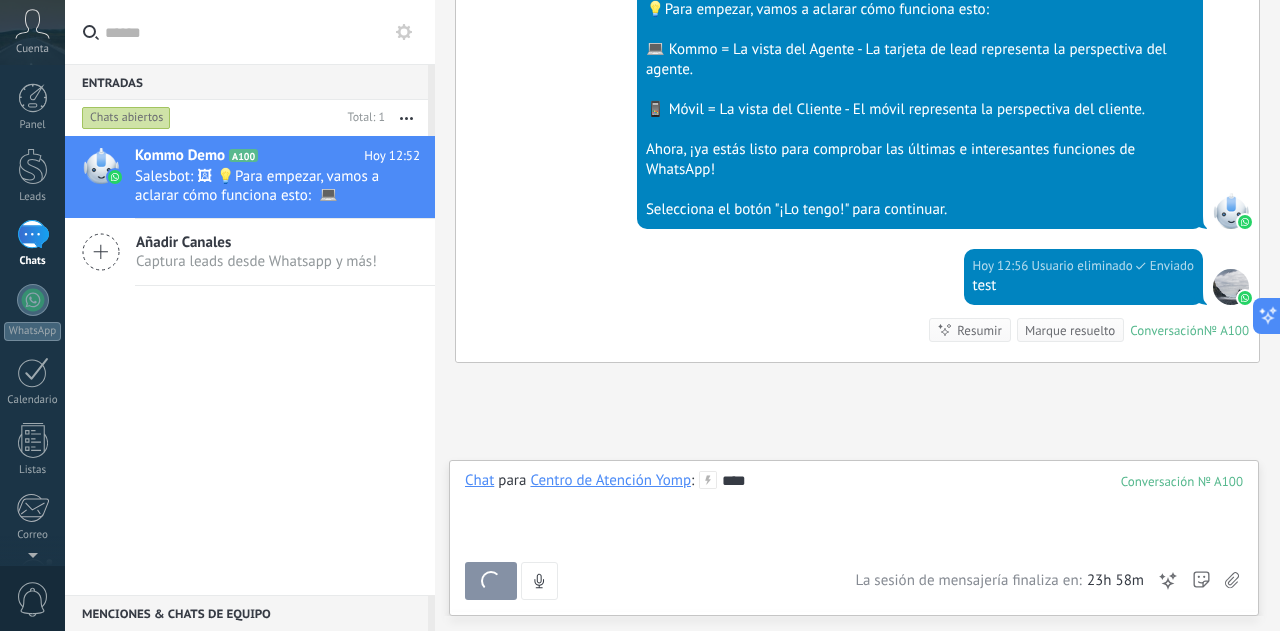 scroll, scrollTop: 845, scrollLeft: 0, axis: vertical 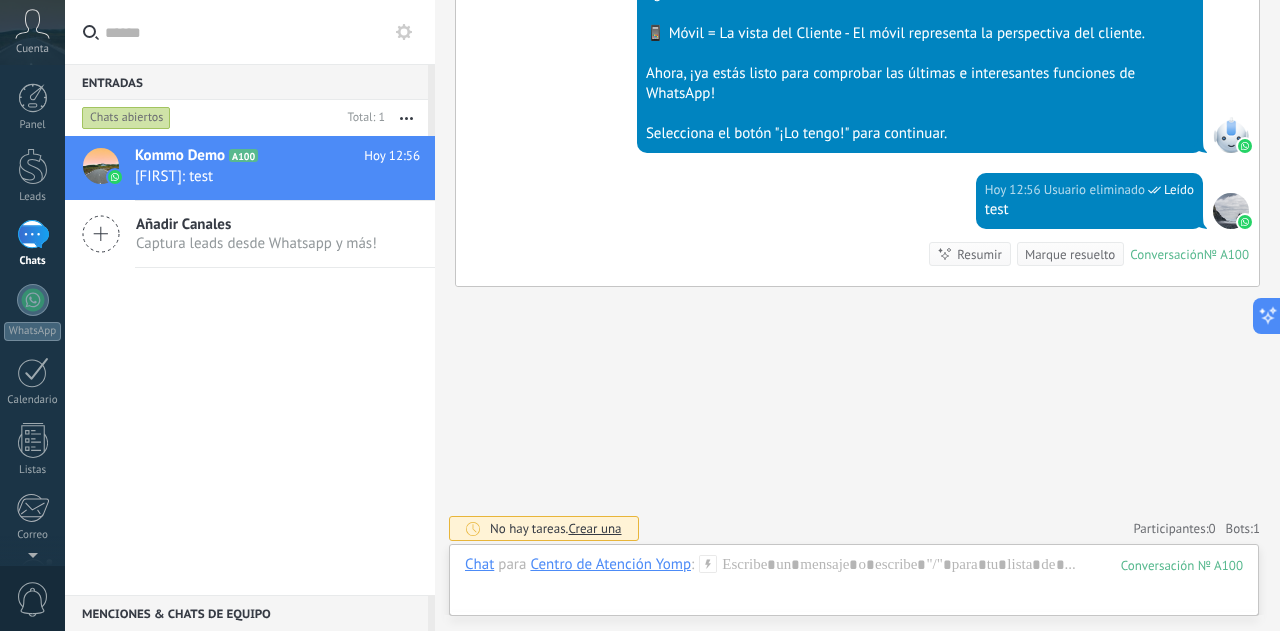 click on "1" at bounding box center (33, 234) 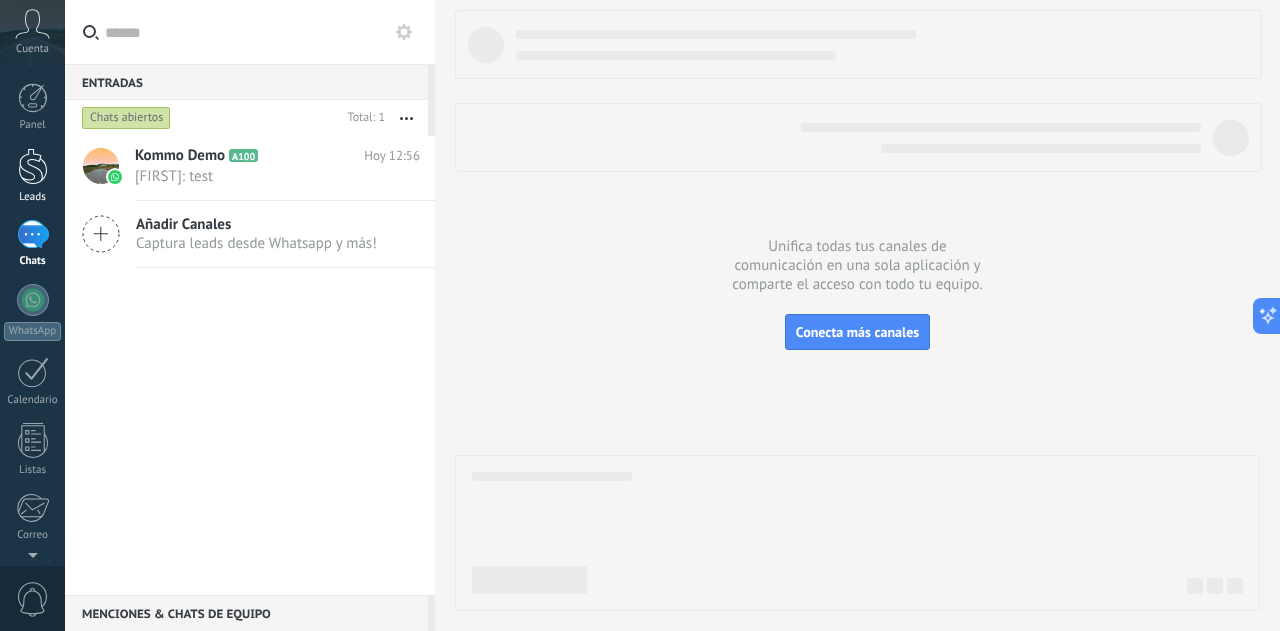 click at bounding box center (33, 166) 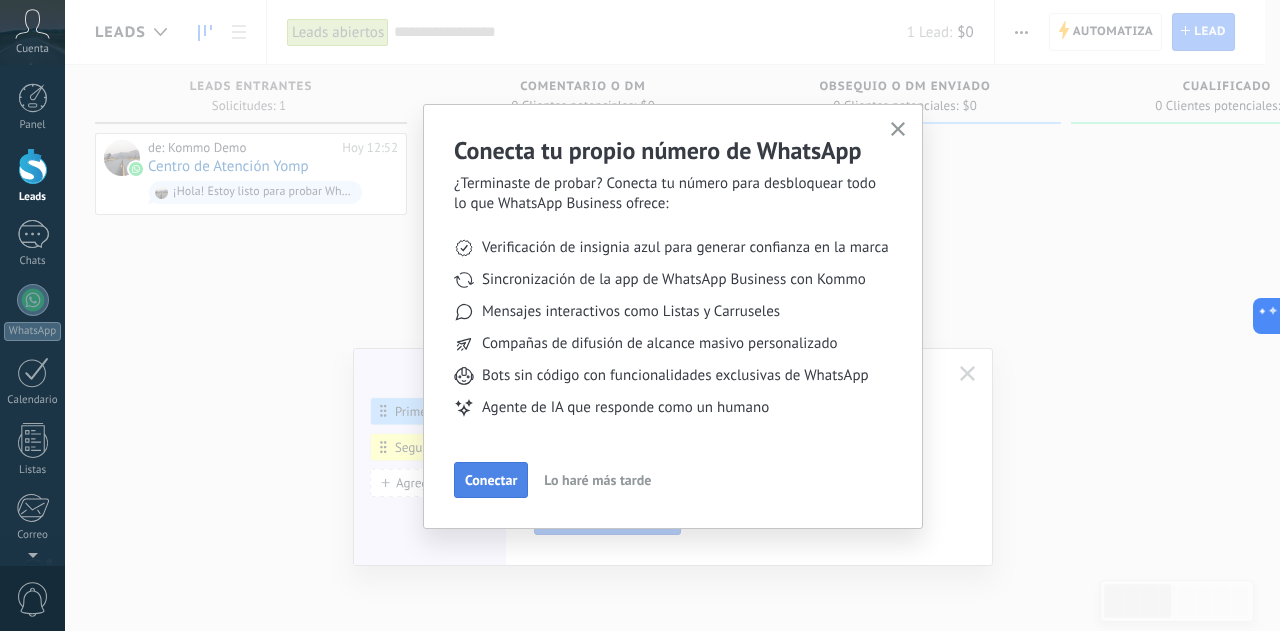 click on "Conectar" at bounding box center (491, 480) 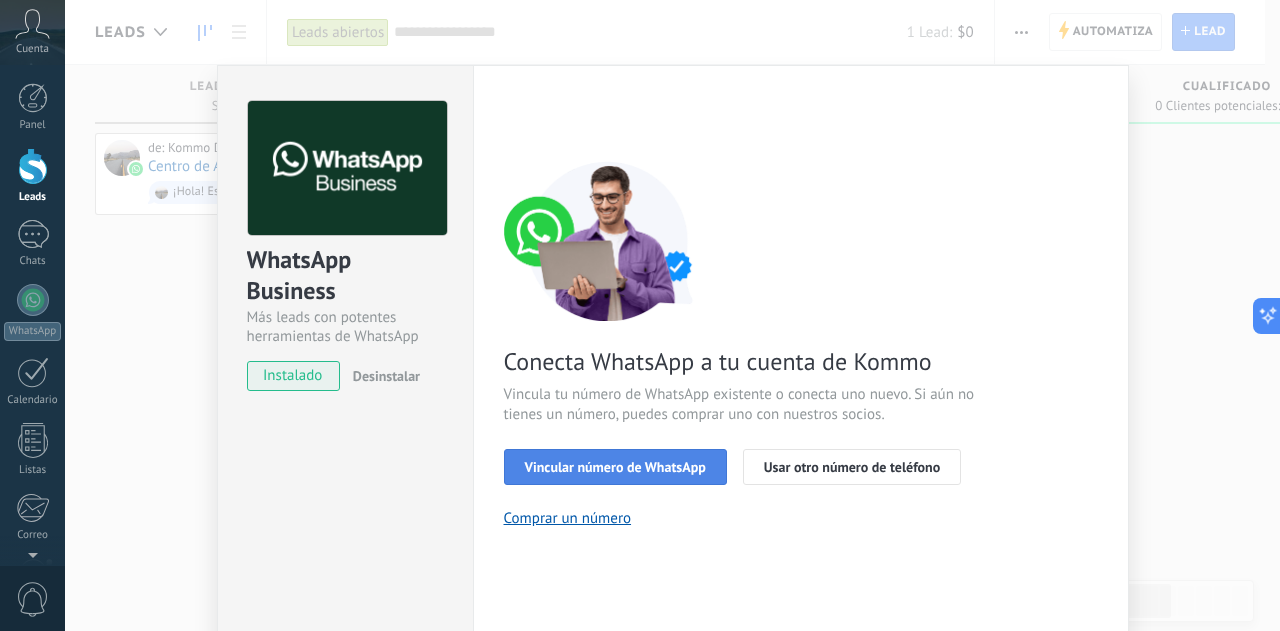 click on "Vincular número de WhatsApp" at bounding box center [615, 467] 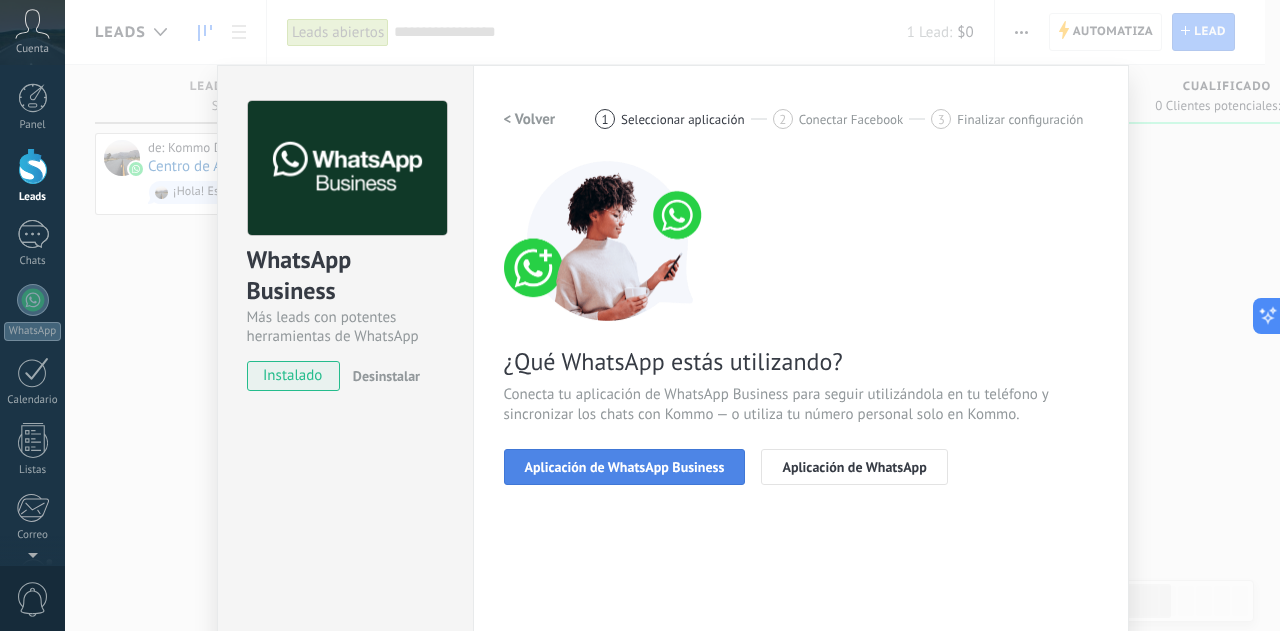 click on "Aplicación de WhatsApp Business" at bounding box center (625, 467) 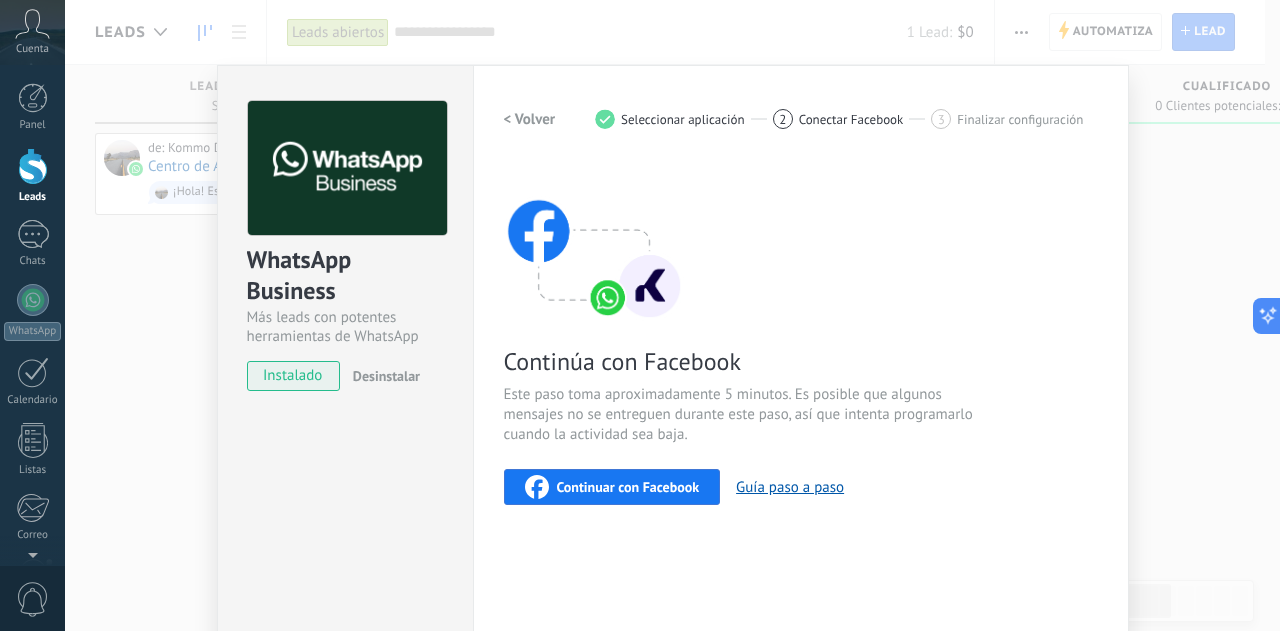 click on "< Volver" at bounding box center [530, 119] 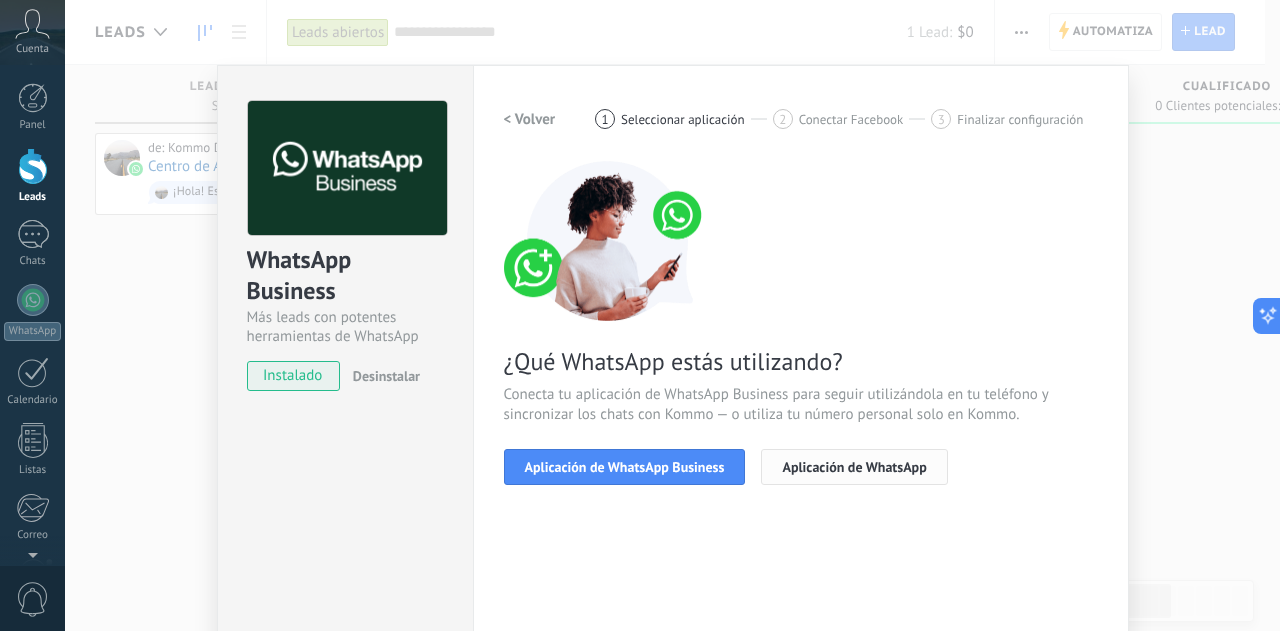 click on "Aplicación de WhatsApp" at bounding box center (854, 467) 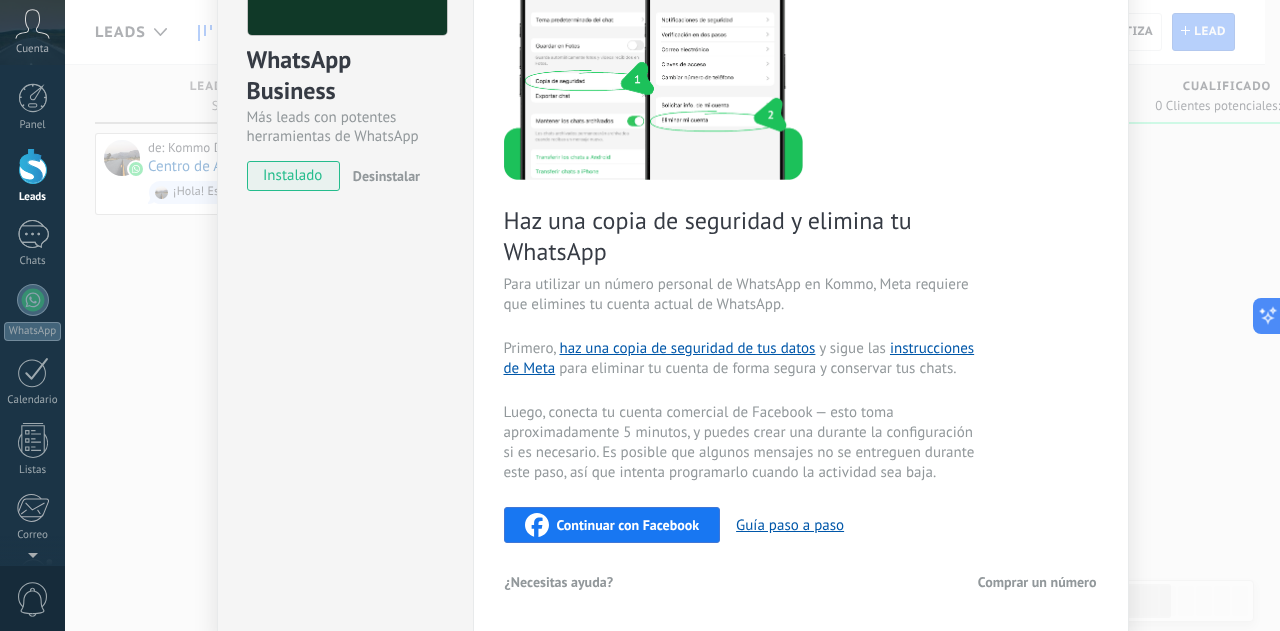 scroll, scrollTop: 275, scrollLeft: 0, axis: vertical 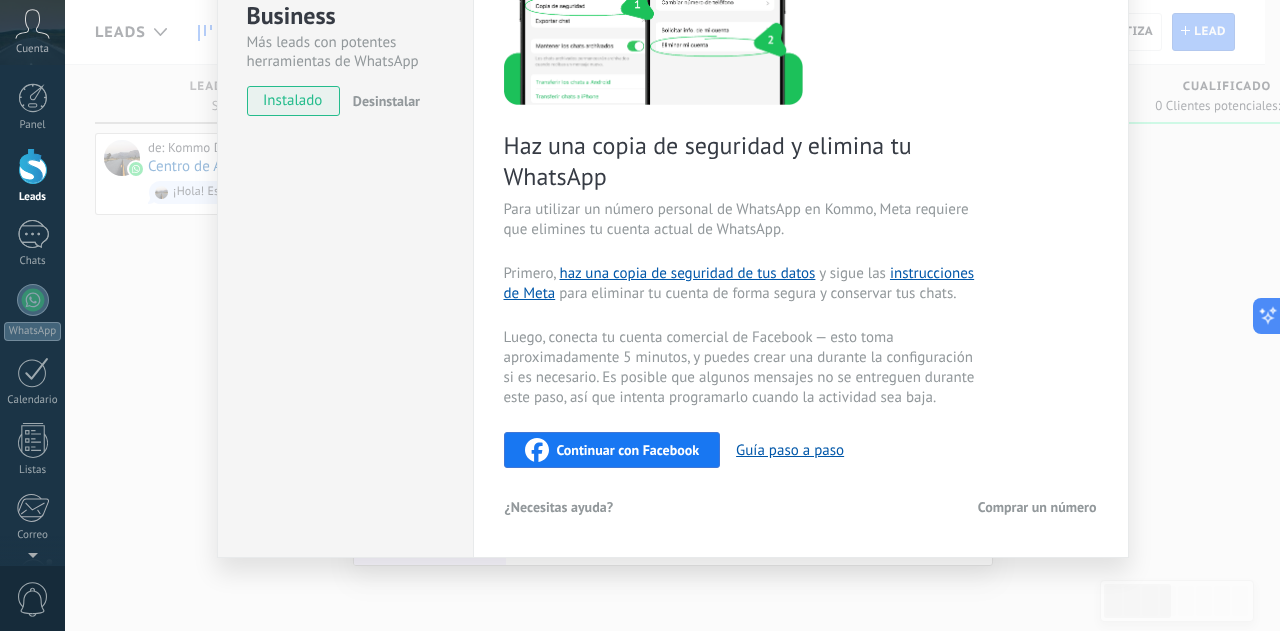 click on "Comprar un número" at bounding box center (1037, 507) 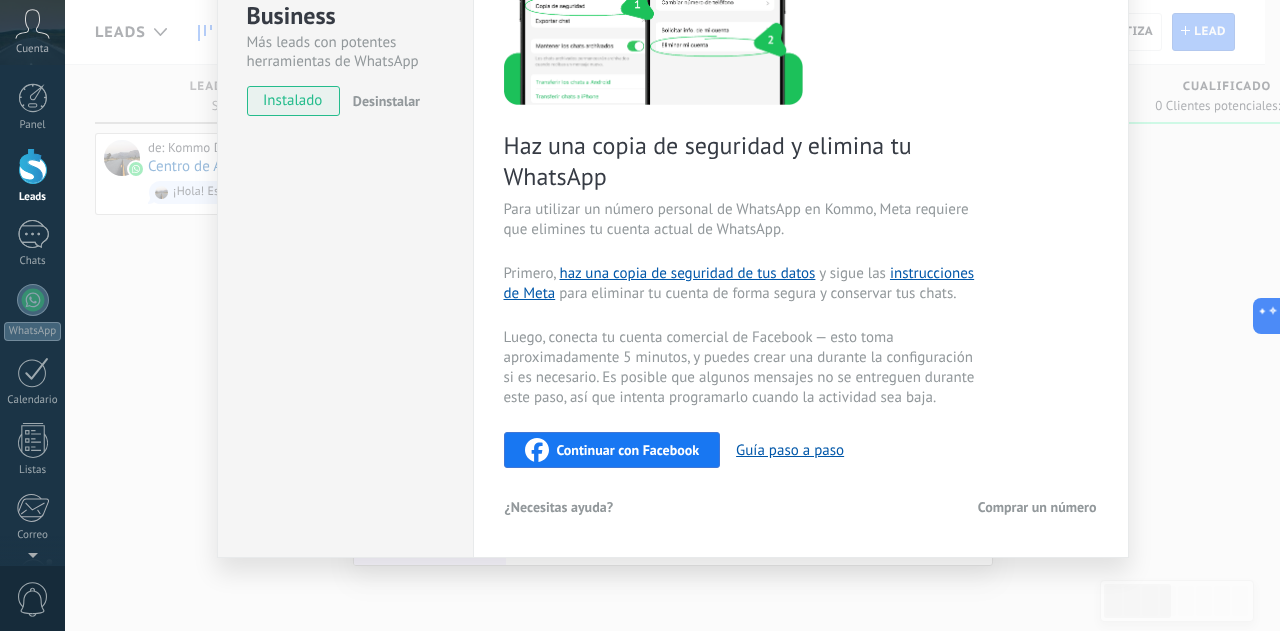 click on "Continuar con Facebook" at bounding box center [628, 450] 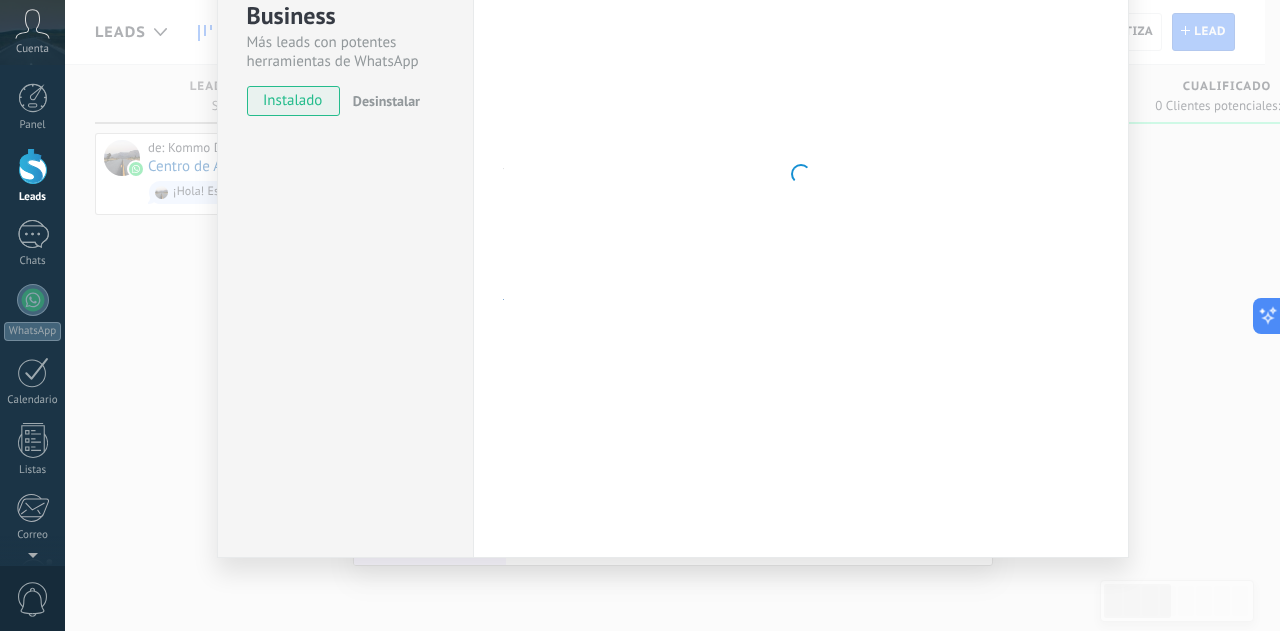 type 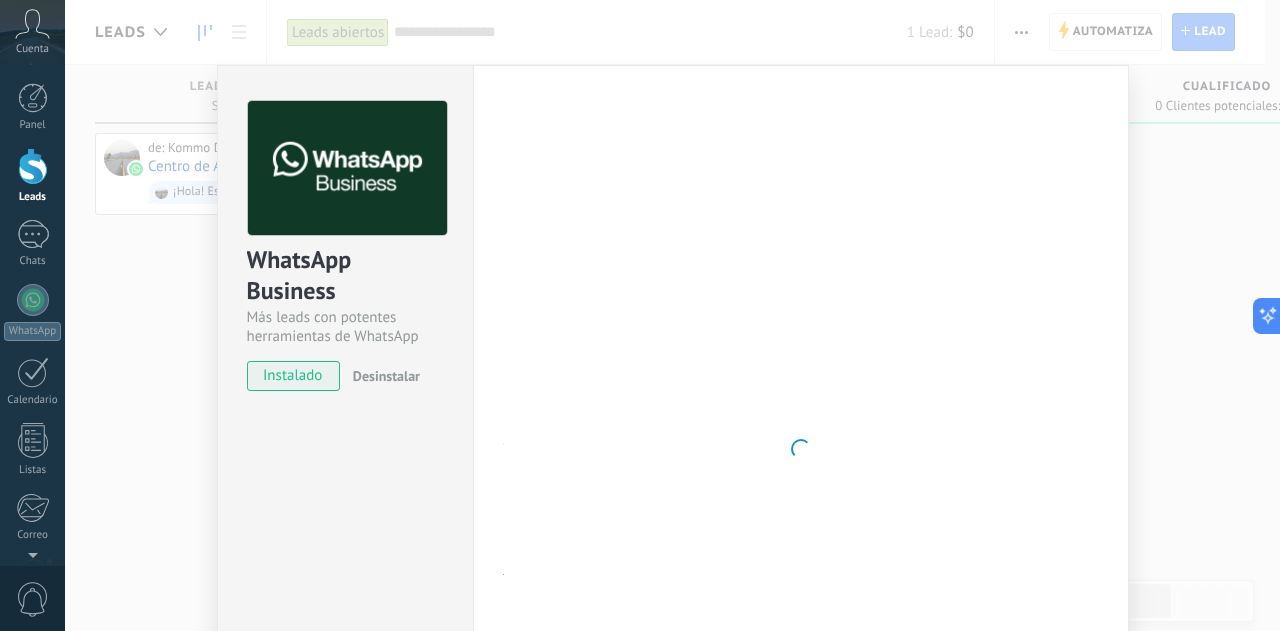 scroll, scrollTop: 275, scrollLeft: 0, axis: vertical 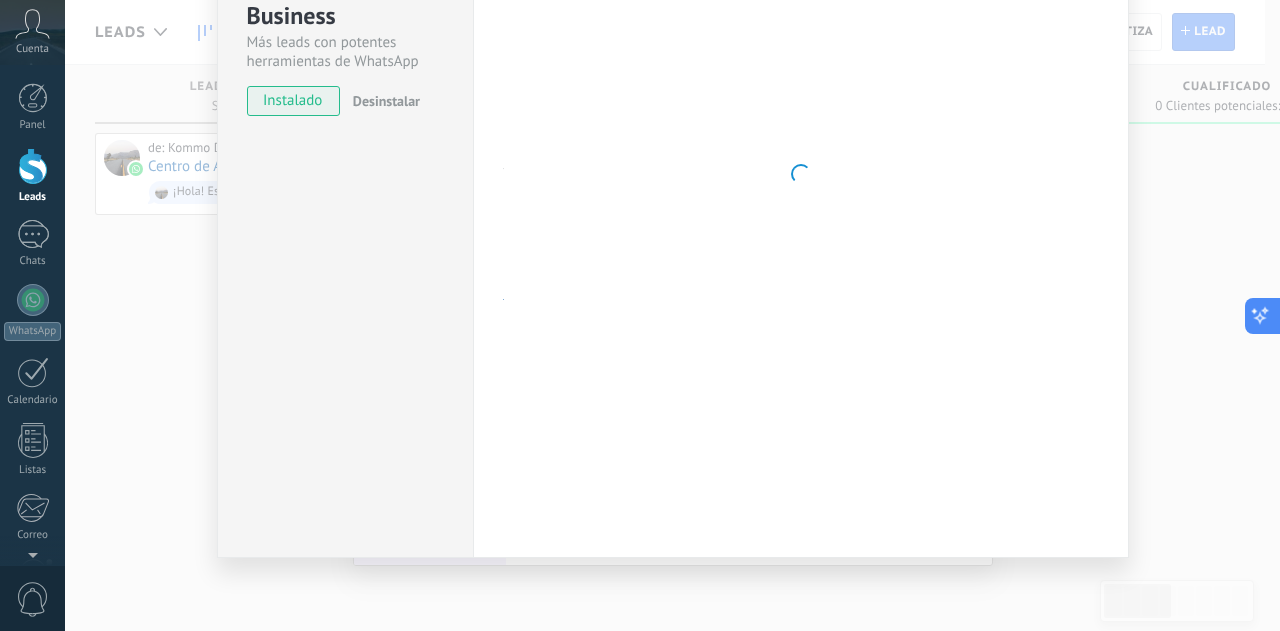 click 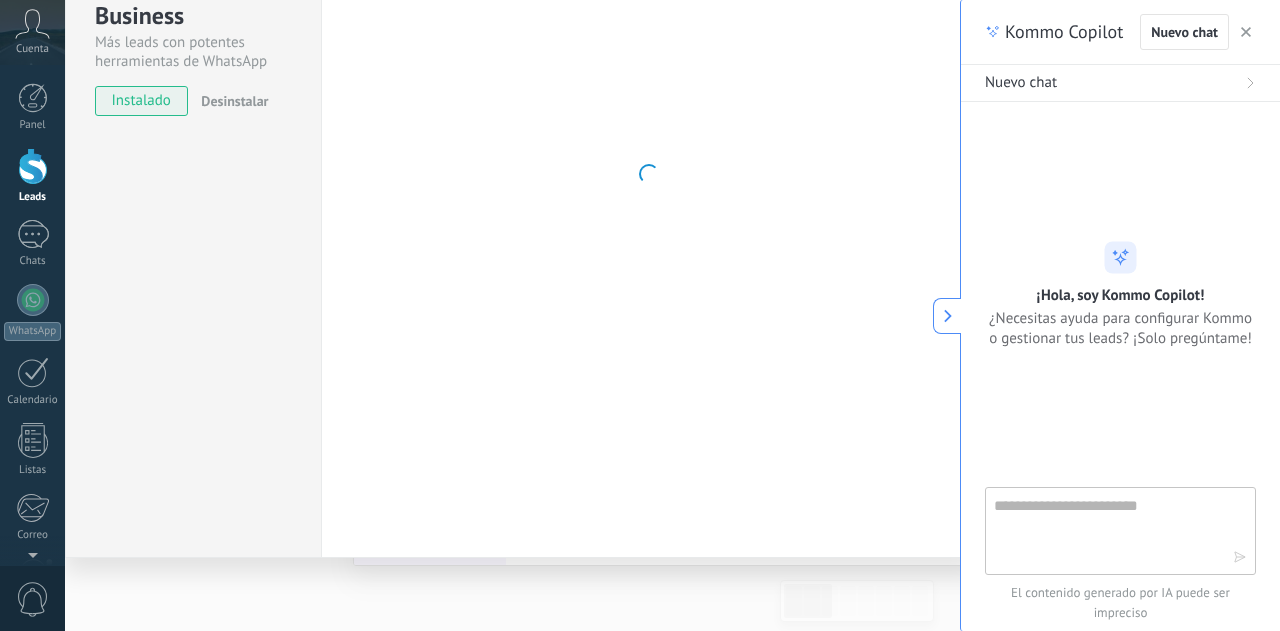 click 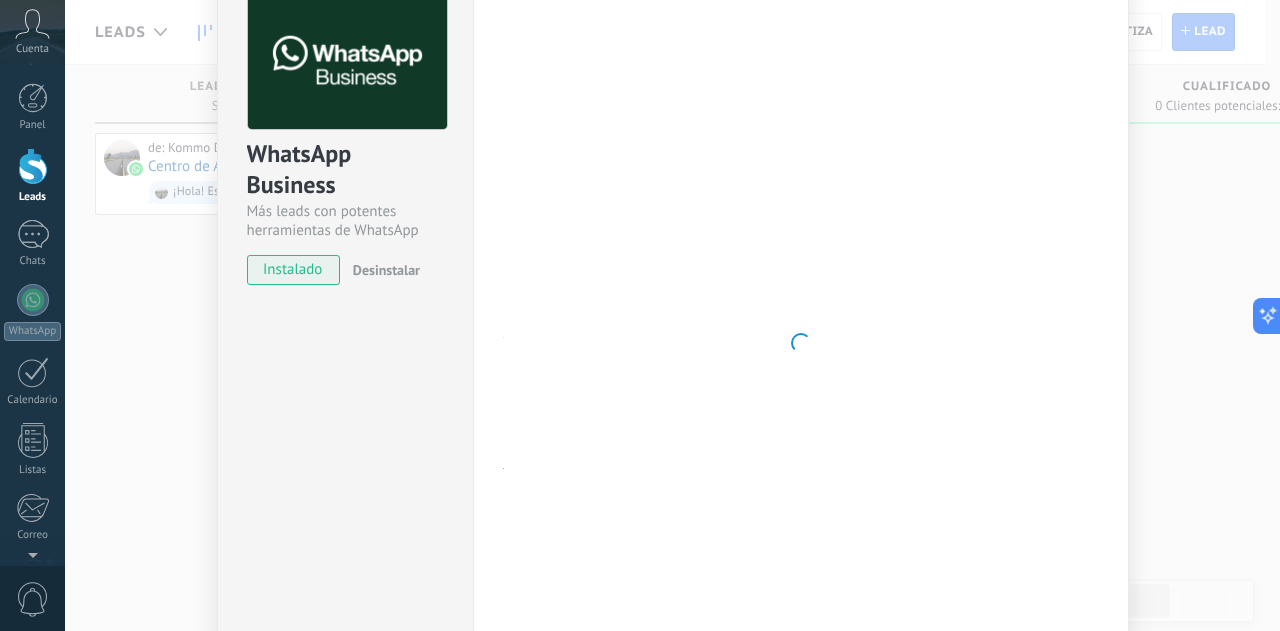 scroll, scrollTop: 0, scrollLeft: 0, axis: both 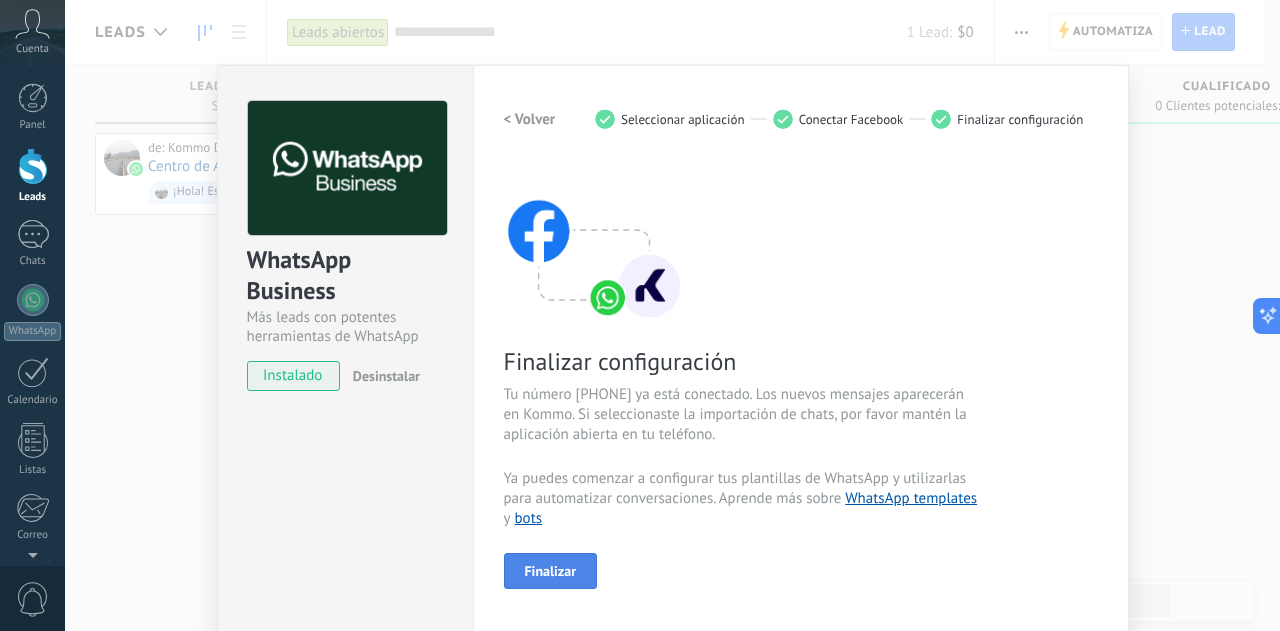 click on "Finalizar" at bounding box center [551, 571] 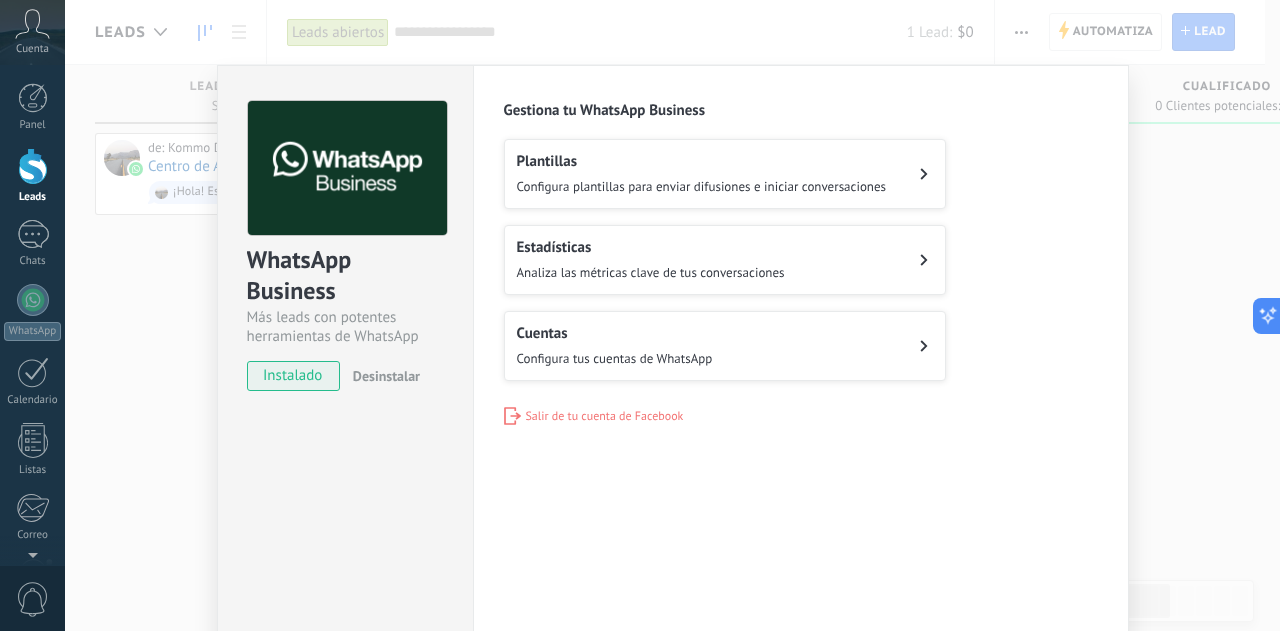 click on "Configura plantillas para enviar difusiones e iniciar conversaciones" at bounding box center [702, 186] 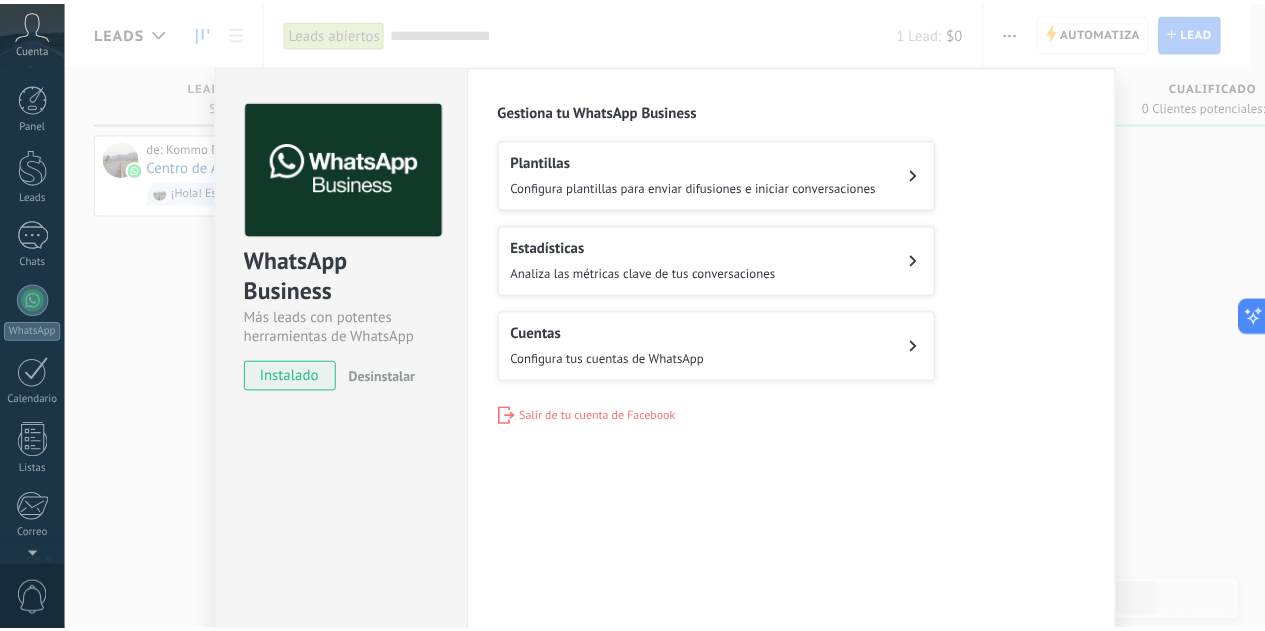 scroll, scrollTop: 199, scrollLeft: 0, axis: vertical 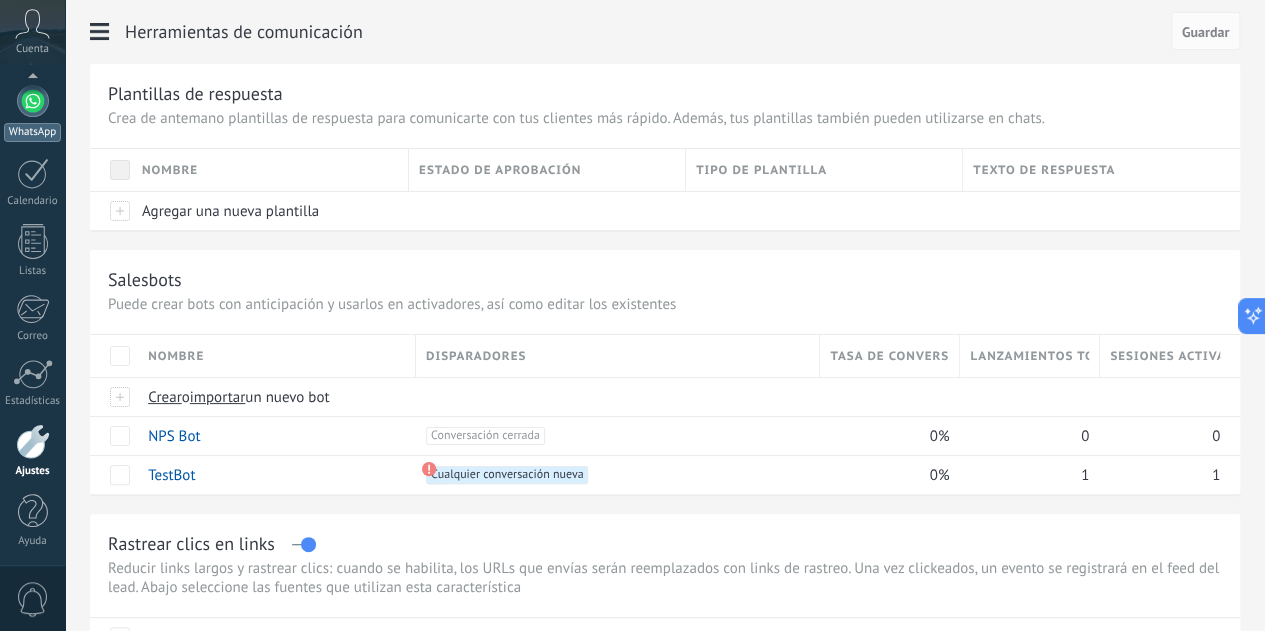 click at bounding box center [33, 101] 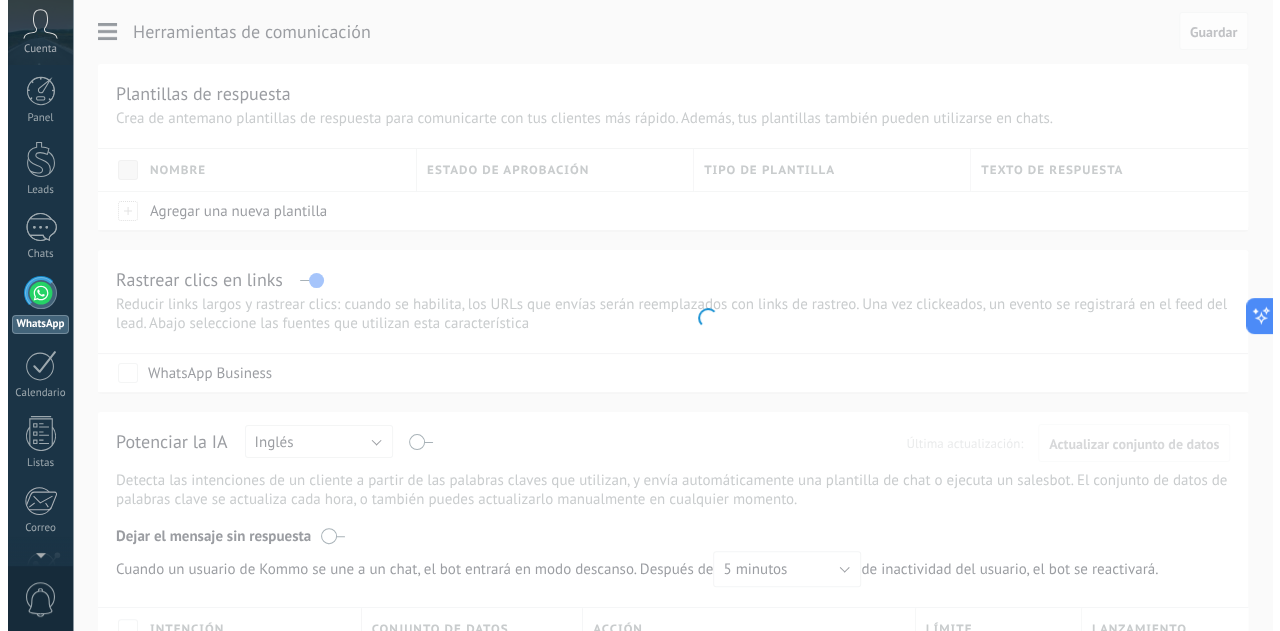 scroll, scrollTop: 0, scrollLeft: 0, axis: both 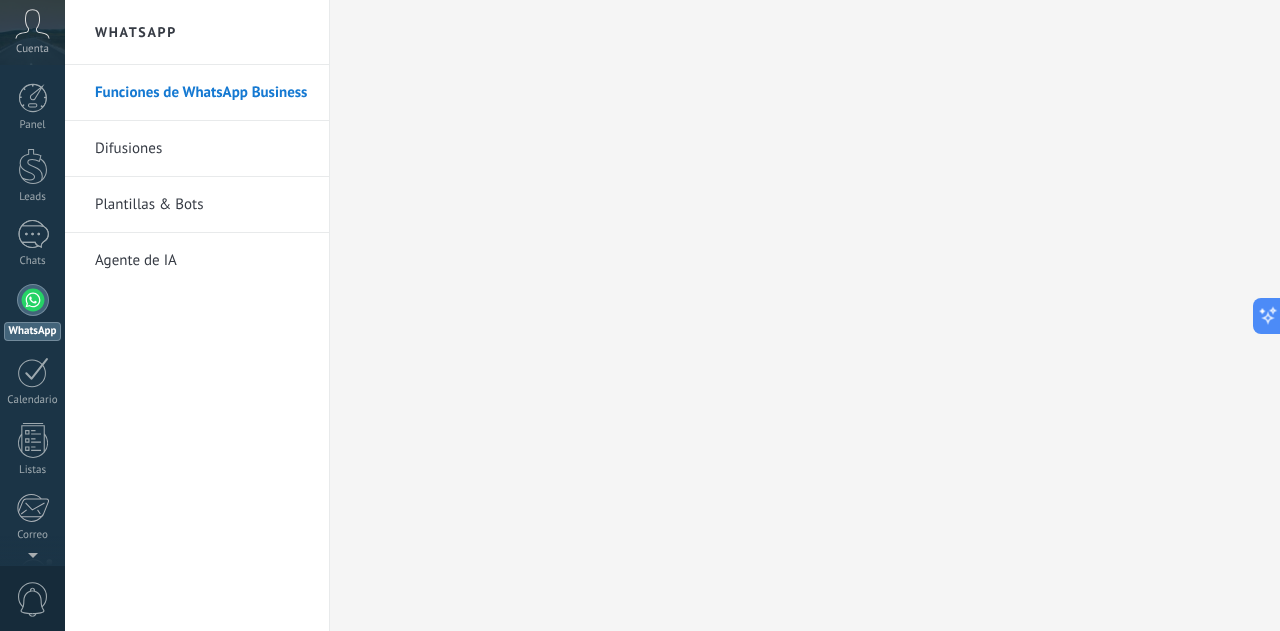 click at bounding box center (33, 300) 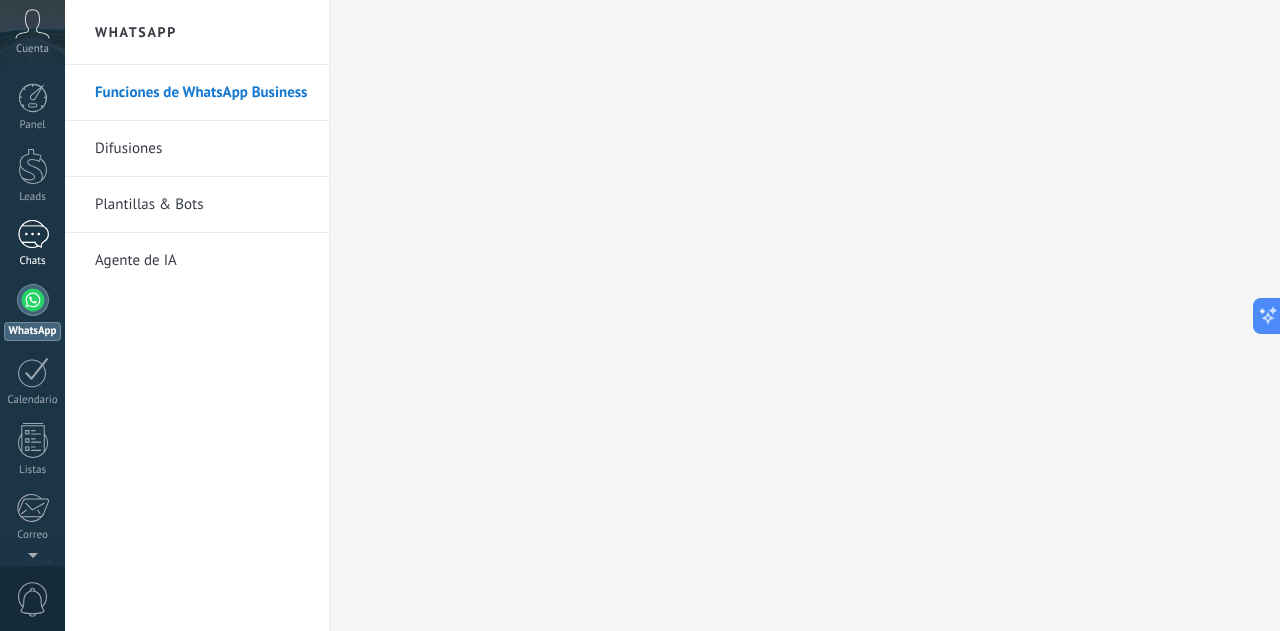 click on "1" at bounding box center (33, 234) 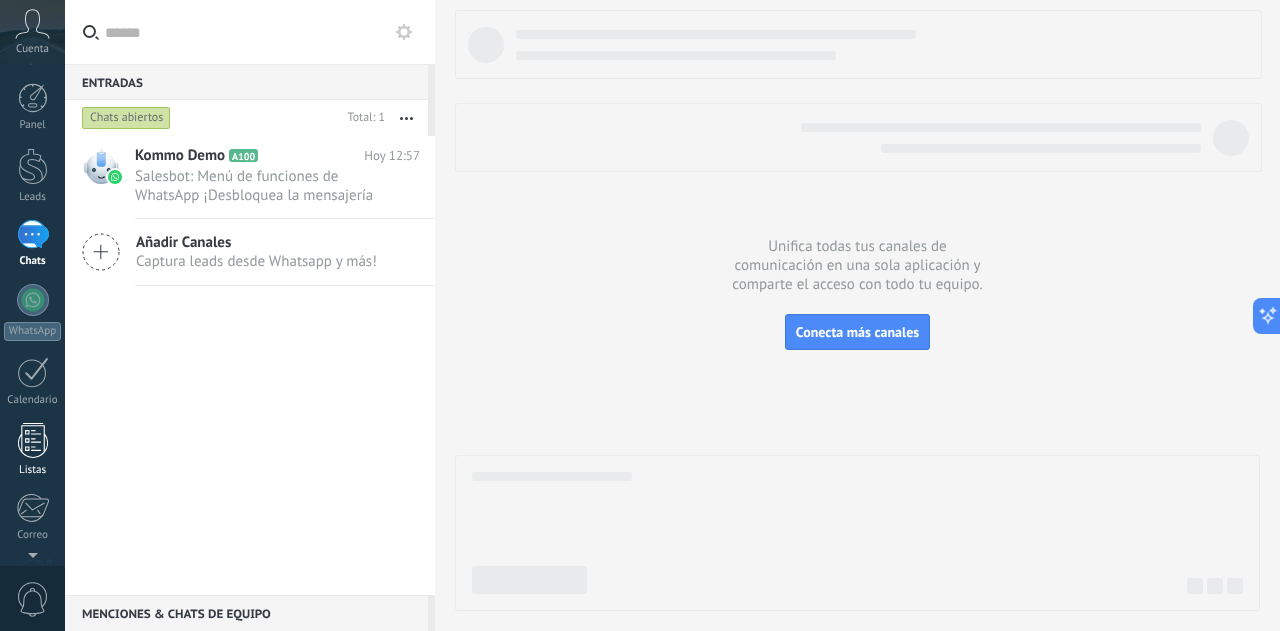 click at bounding box center [33, 440] 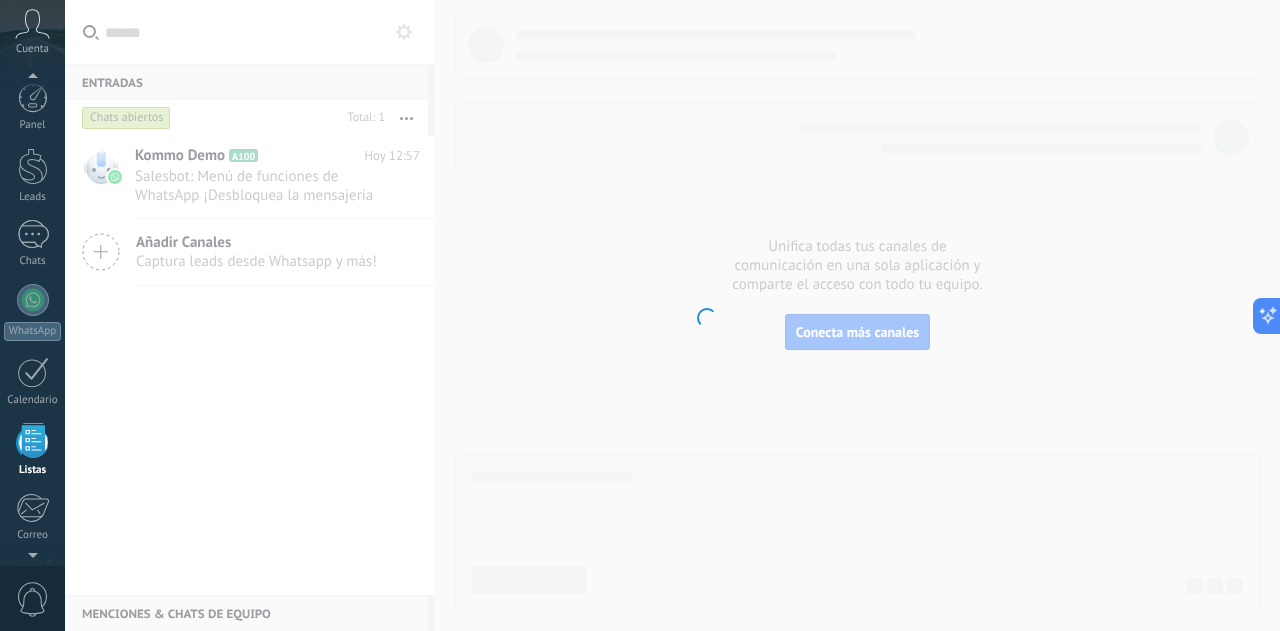 scroll, scrollTop: 123, scrollLeft: 0, axis: vertical 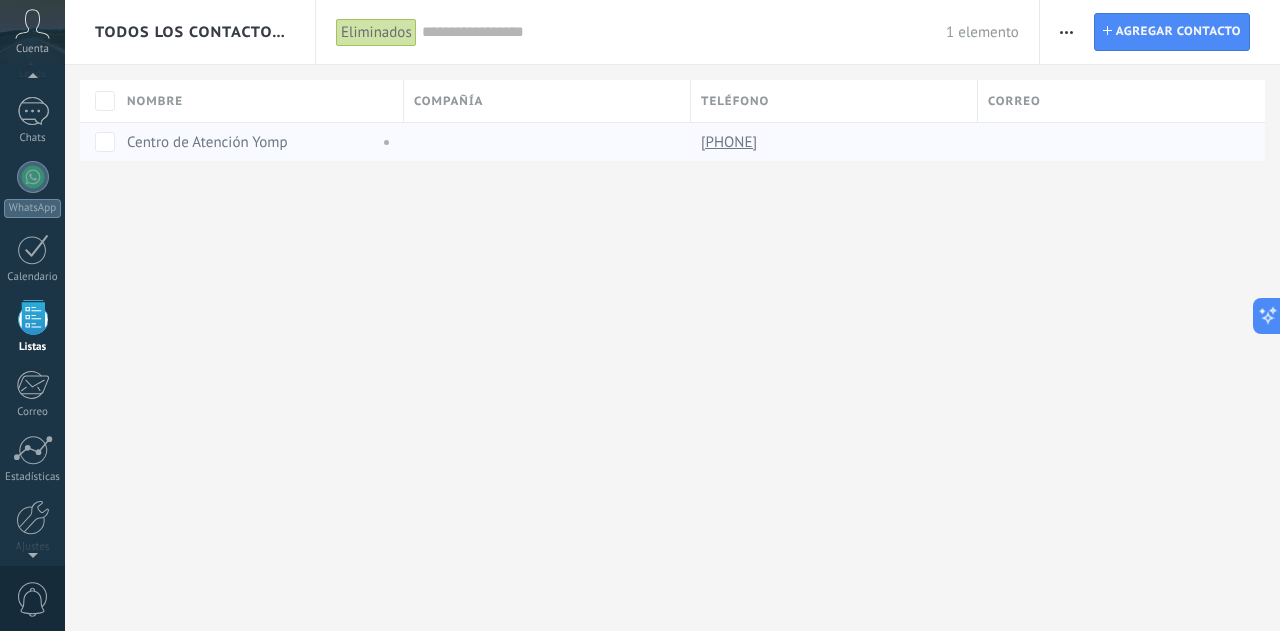 click on "[PHONE]" at bounding box center (731, 142) 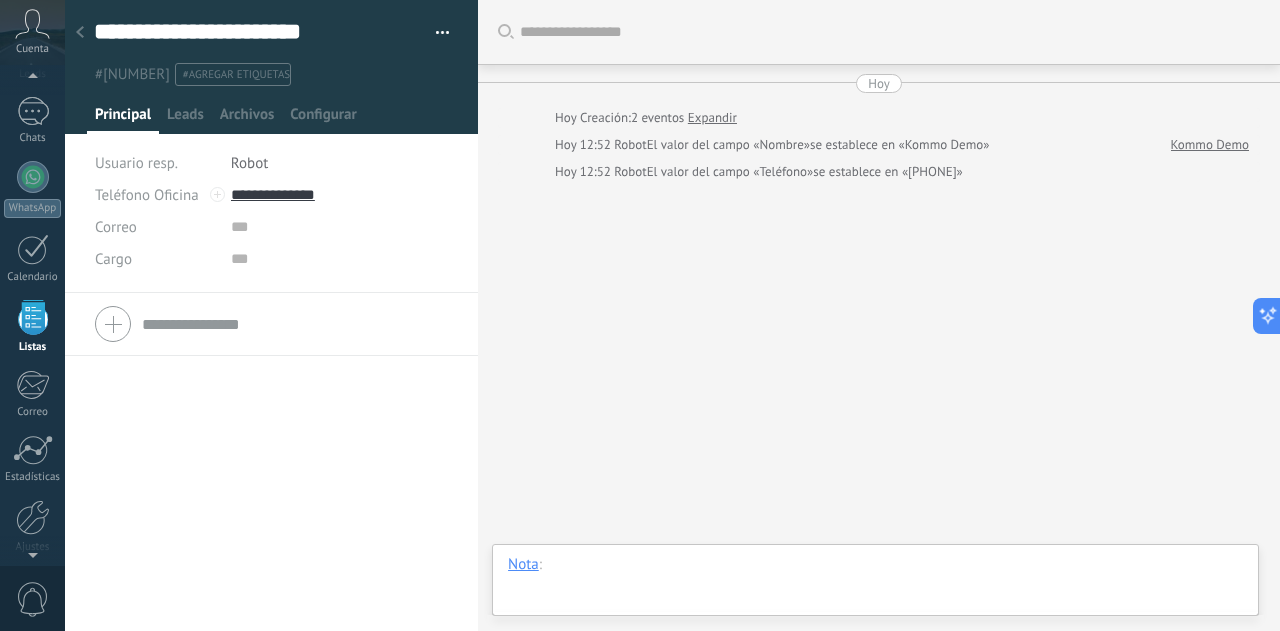 click at bounding box center [875, 585] 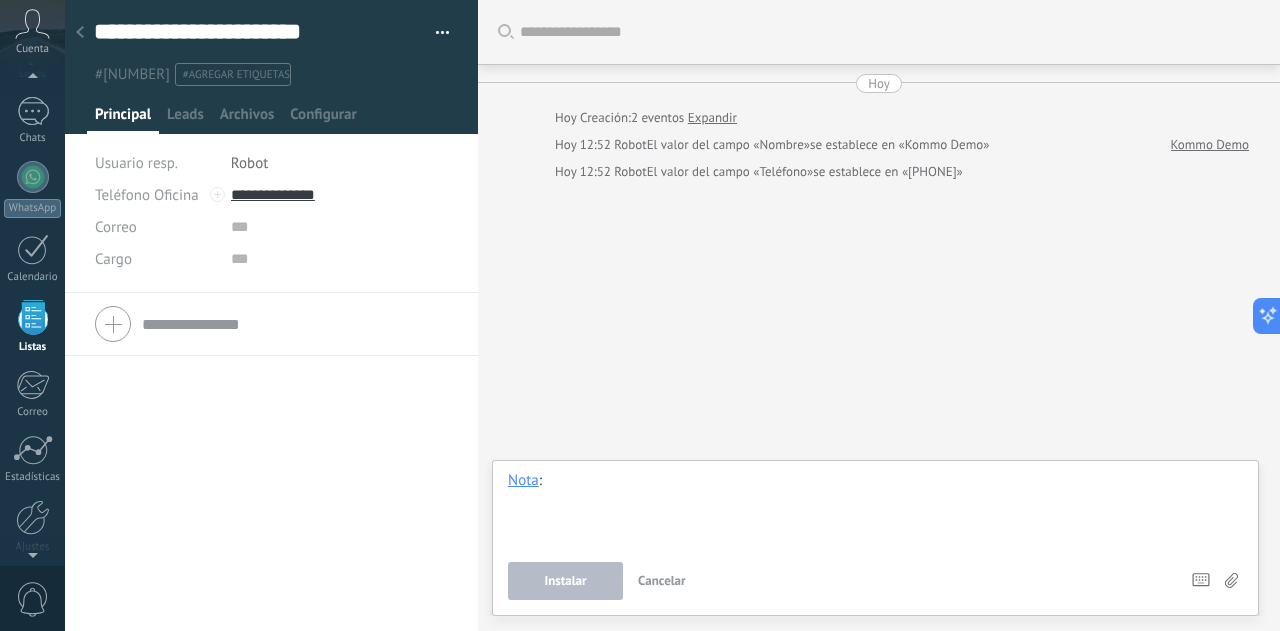 type 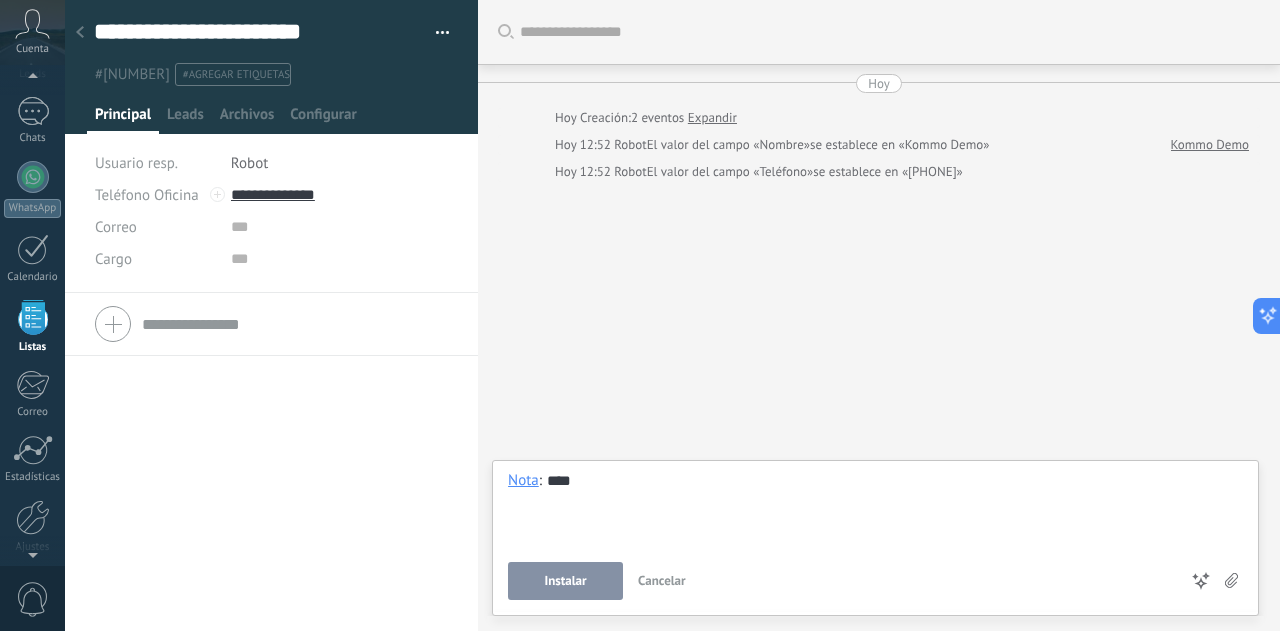 click on "Instalar" at bounding box center [565, 581] 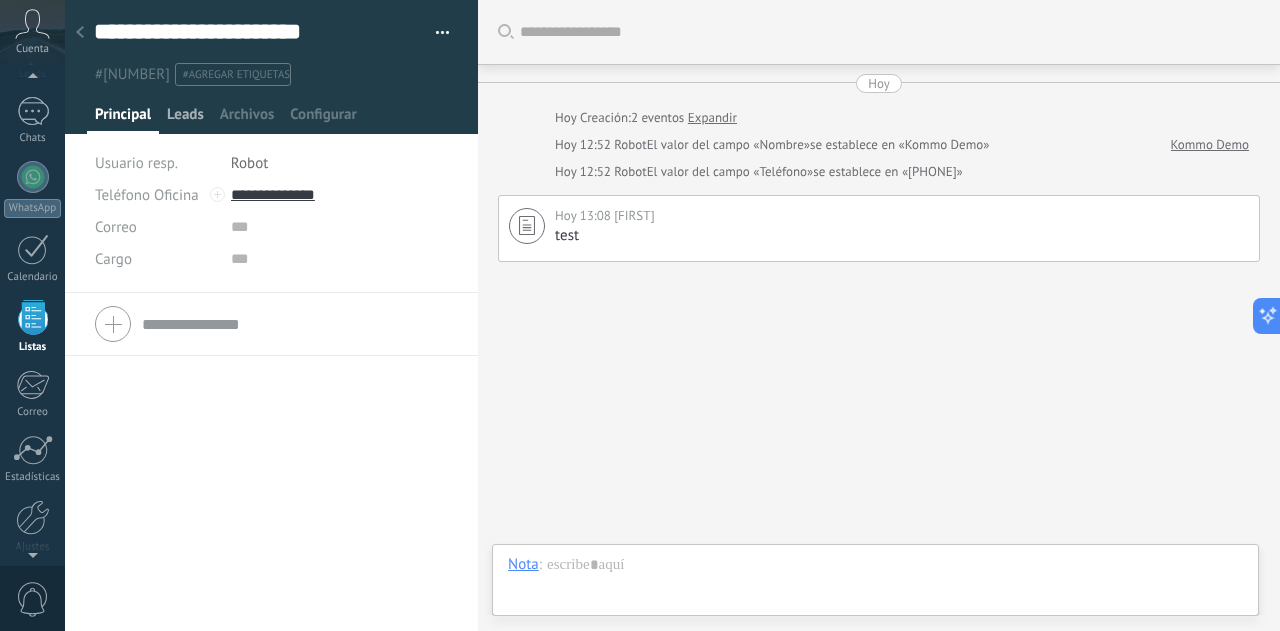 click on "Leads" at bounding box center (185, 119) 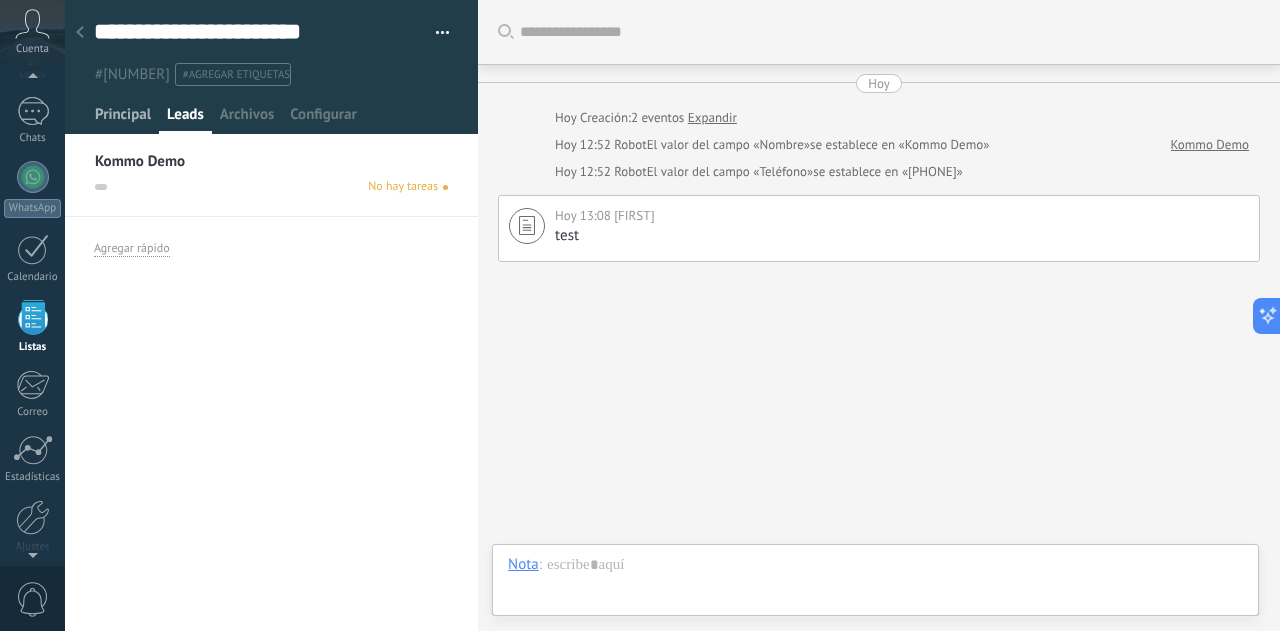 click on "Principal" at bounding box center (123, 119) 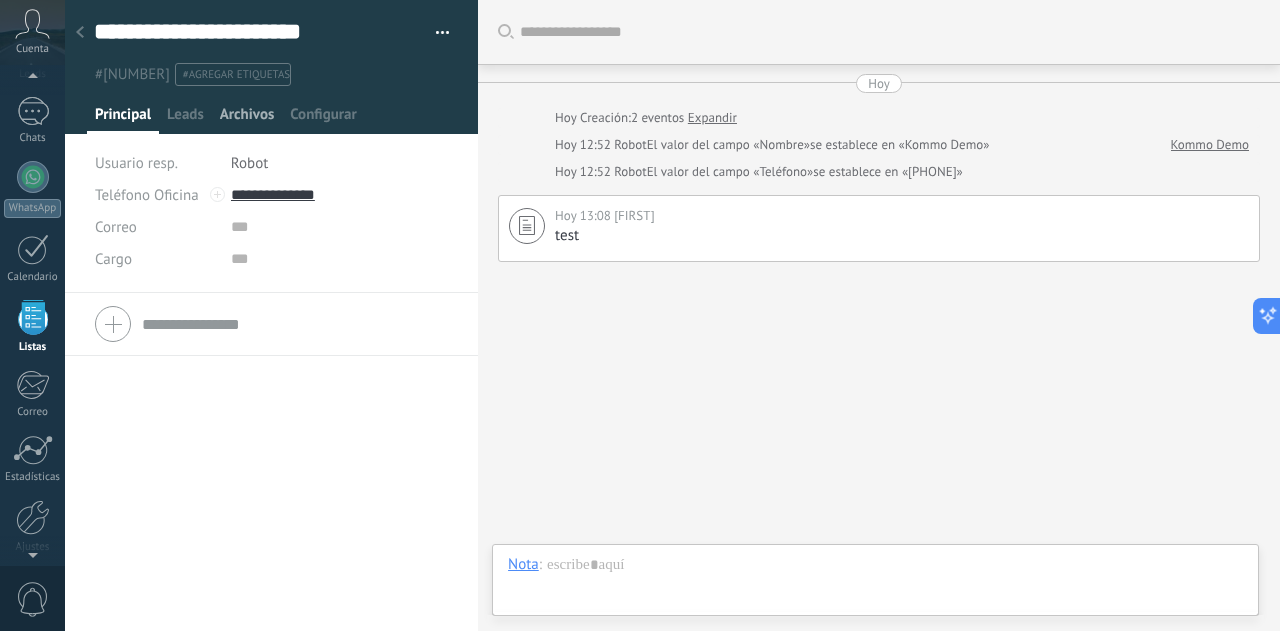 click on "Archivos" at bounding box center (247, 119) 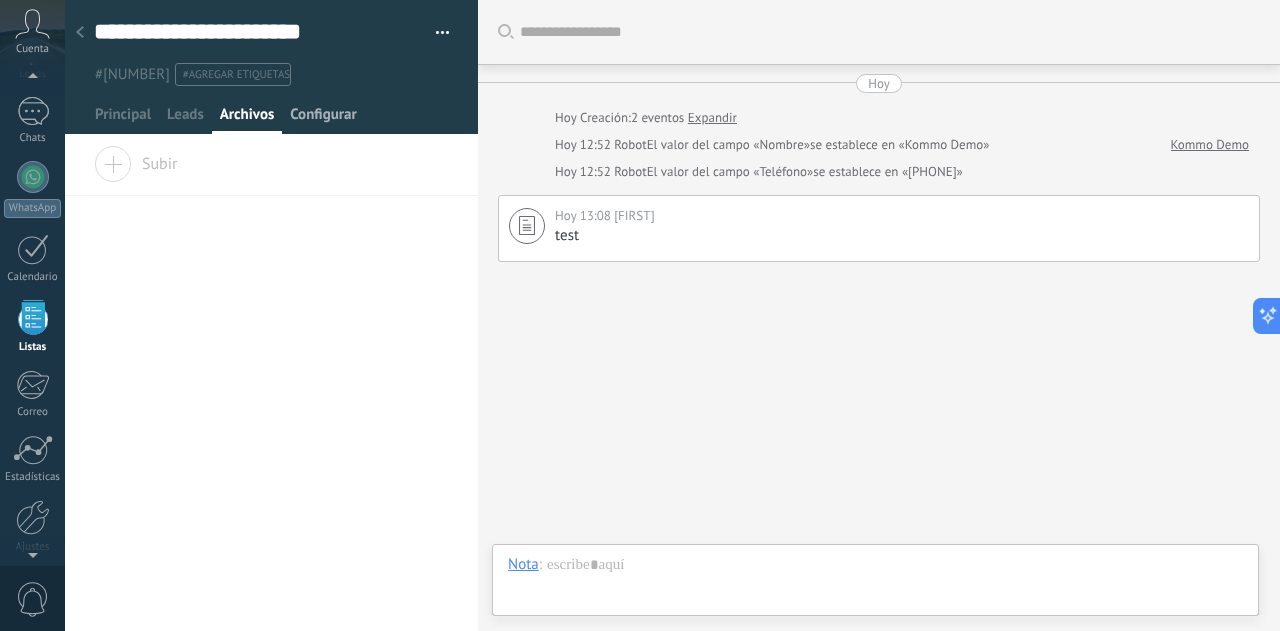 click on "Configurar" at bounding box center [323, 119] 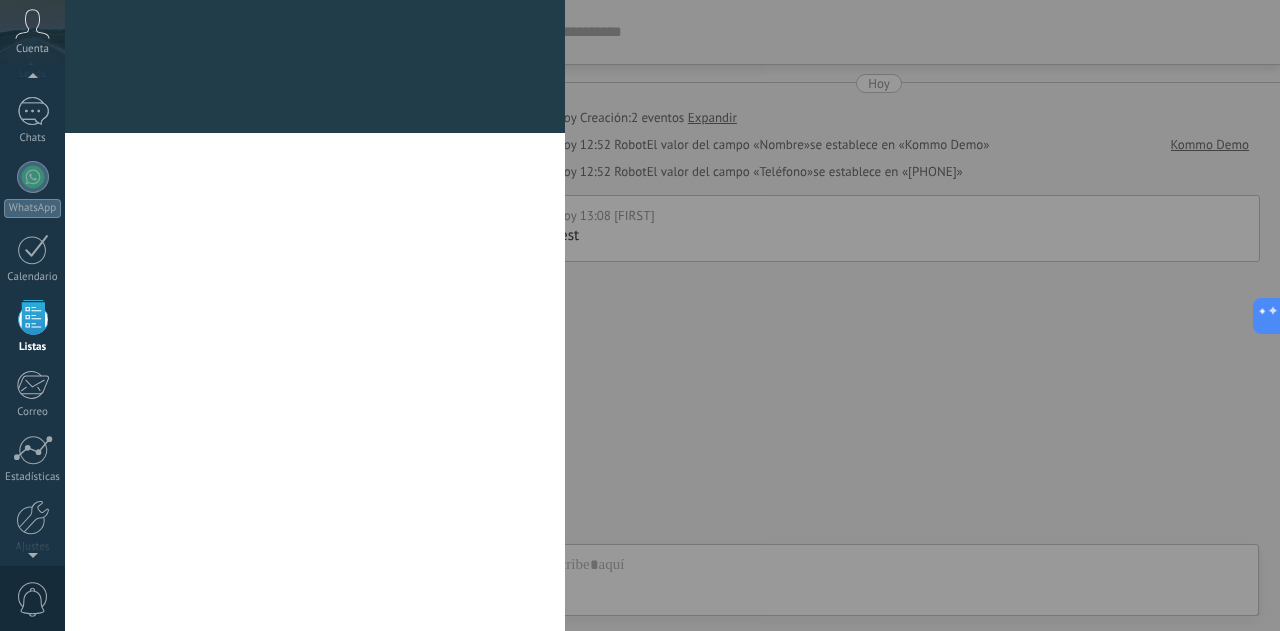 click at bounding box center (315, 121) 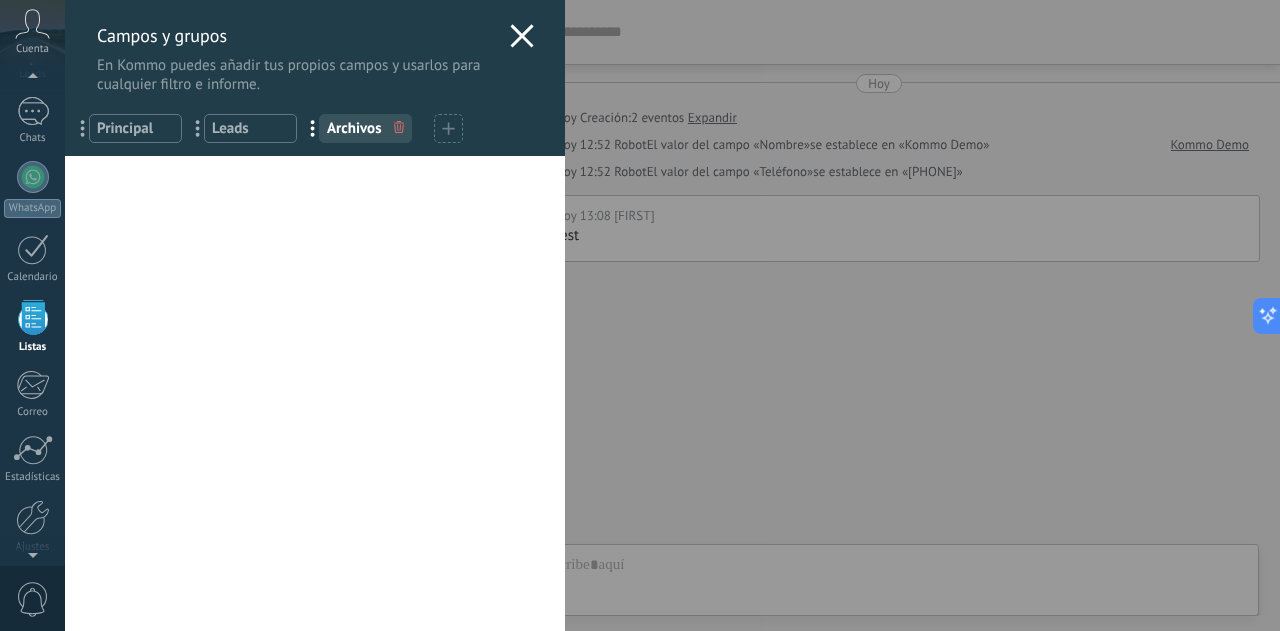 click on "Campos y grupos En Kommo puedes añadir tus propios campos y usarlos para cualquier filtro e informe. ... Principal ... Leads ... Archivos Usted ha alcanzado la cantidad máxima de los campos añadidos en la tarifa Periodo de prueba Nombre del contacto ... Teléfono ... Correo ... Cargo ... Agregar un campo Campos de compañias Nombre de la compañía ... Teléfono ... Correo ... Página web ... Dirección ... Agregar un campo Presupuesto $0 Tipo de obsequio ... Razón de pérdida ... utm_content ... utm_medium ... utm_campaign ... utm_source ... utm_term ... utm_referrer ... referrer ... gclientid ... gclid ... fbclid ... Add meta Add meta" at bounding box center [672, 315] 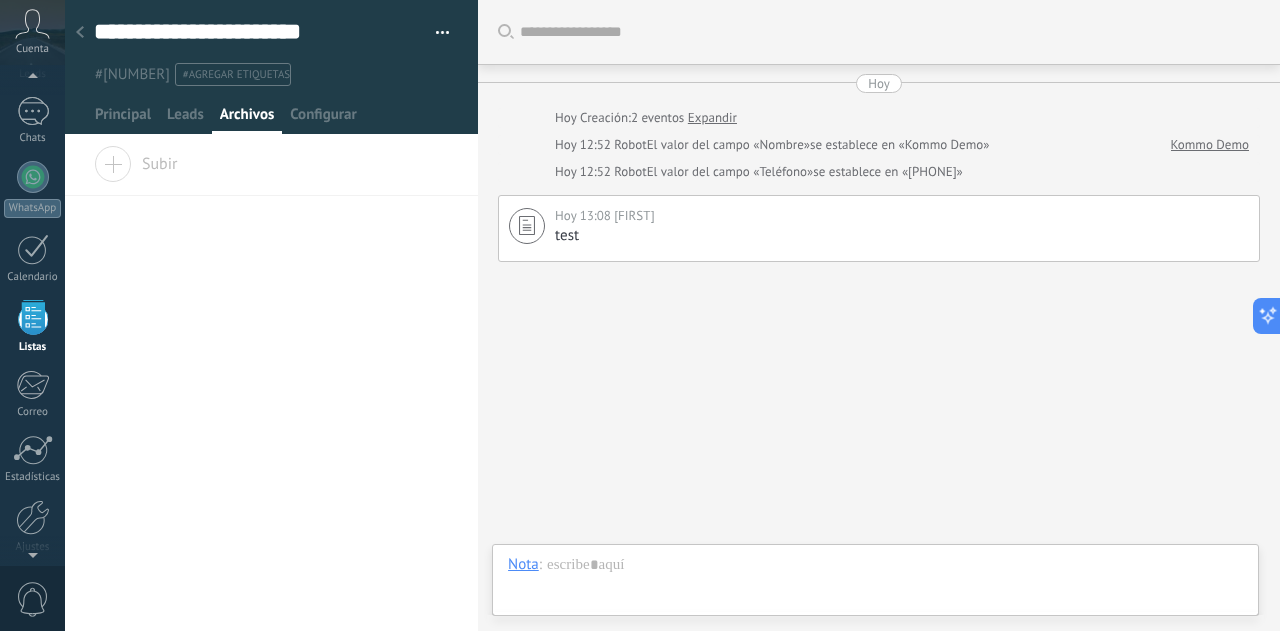 scroll, scrollTop: 104, scrollLeft: 0, axis: vertical 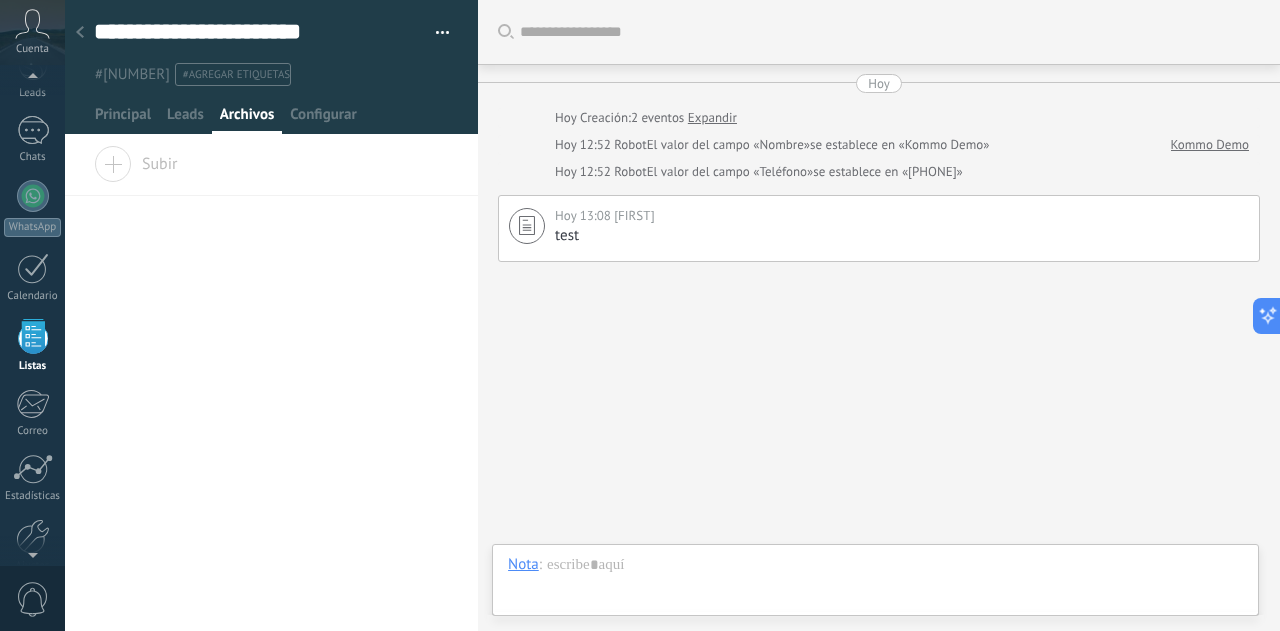 click on "Cuenta" at bounding box center [32, 49] 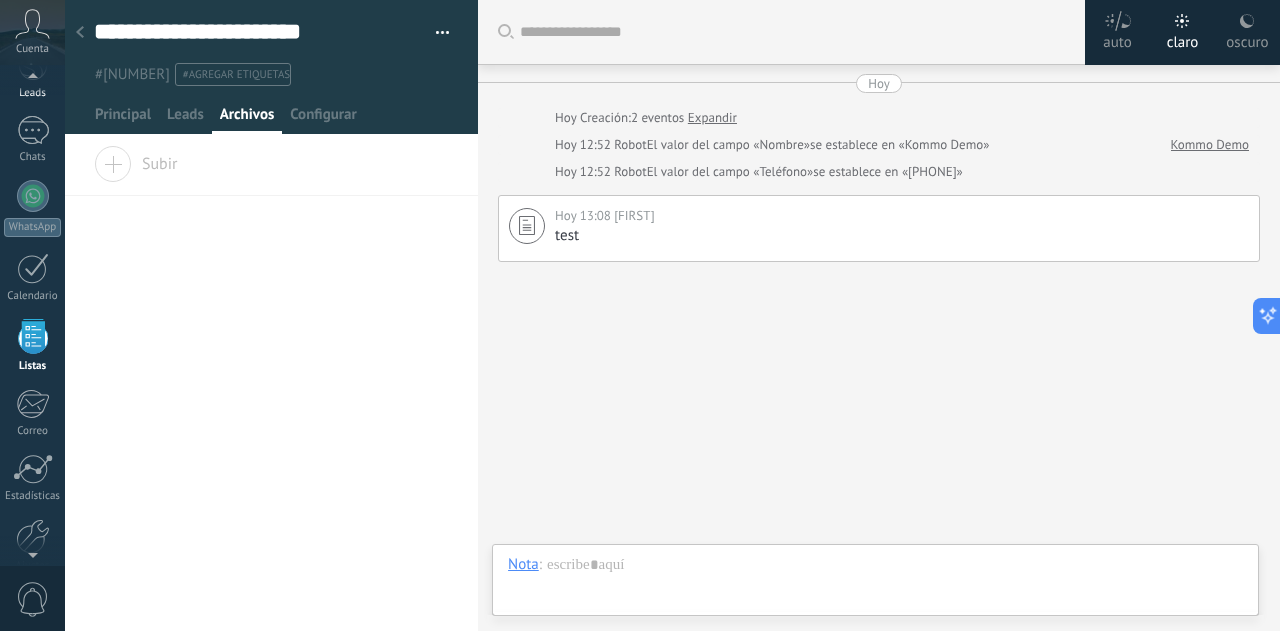 scroll, scrollTop: 78, scrollLeft: 0, axis: vertical 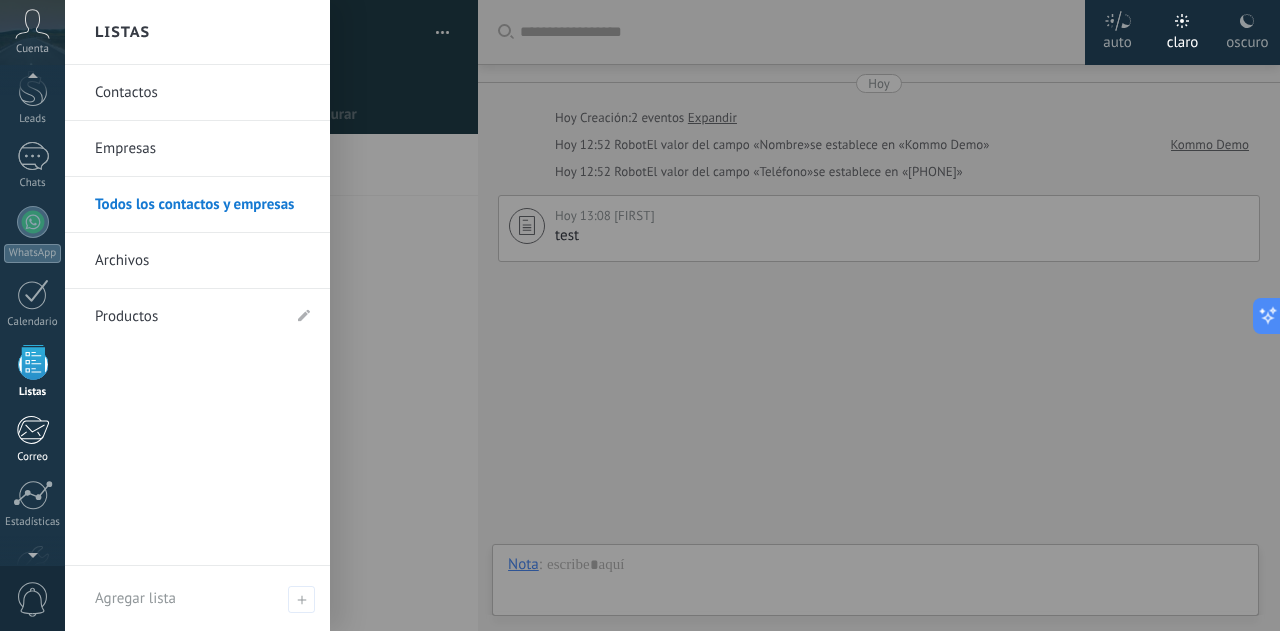 click at bounding box center (32, 430) 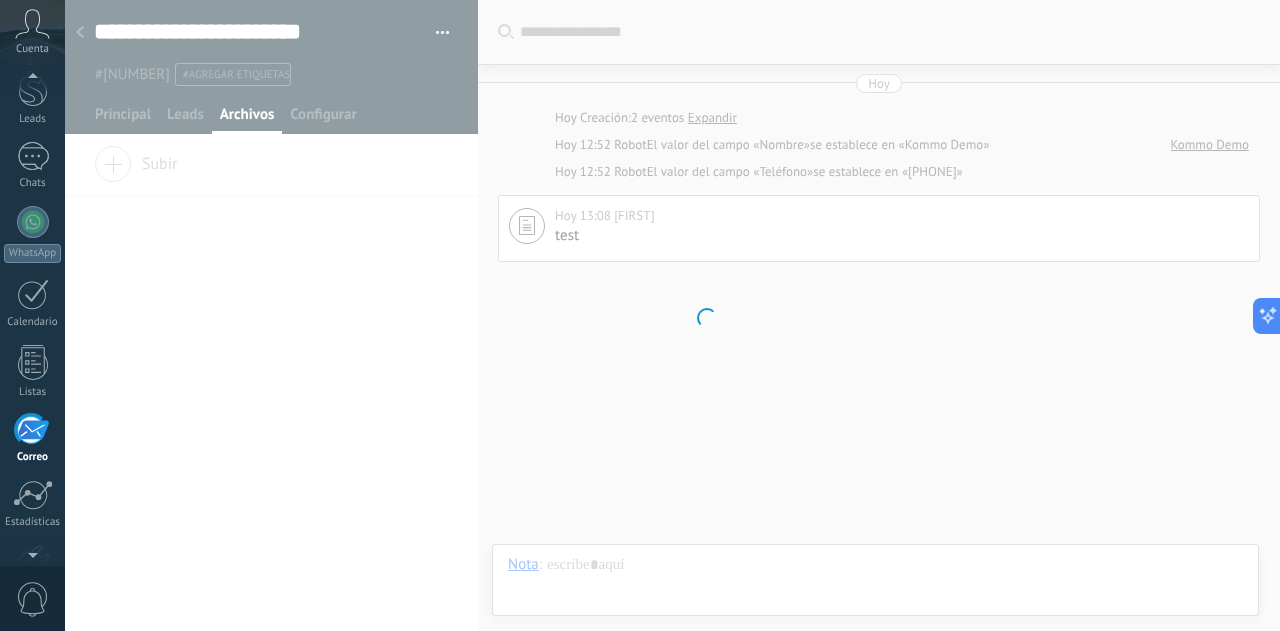 scroll, scrollTop: 193, scrollLeft: 0, axis: vertical 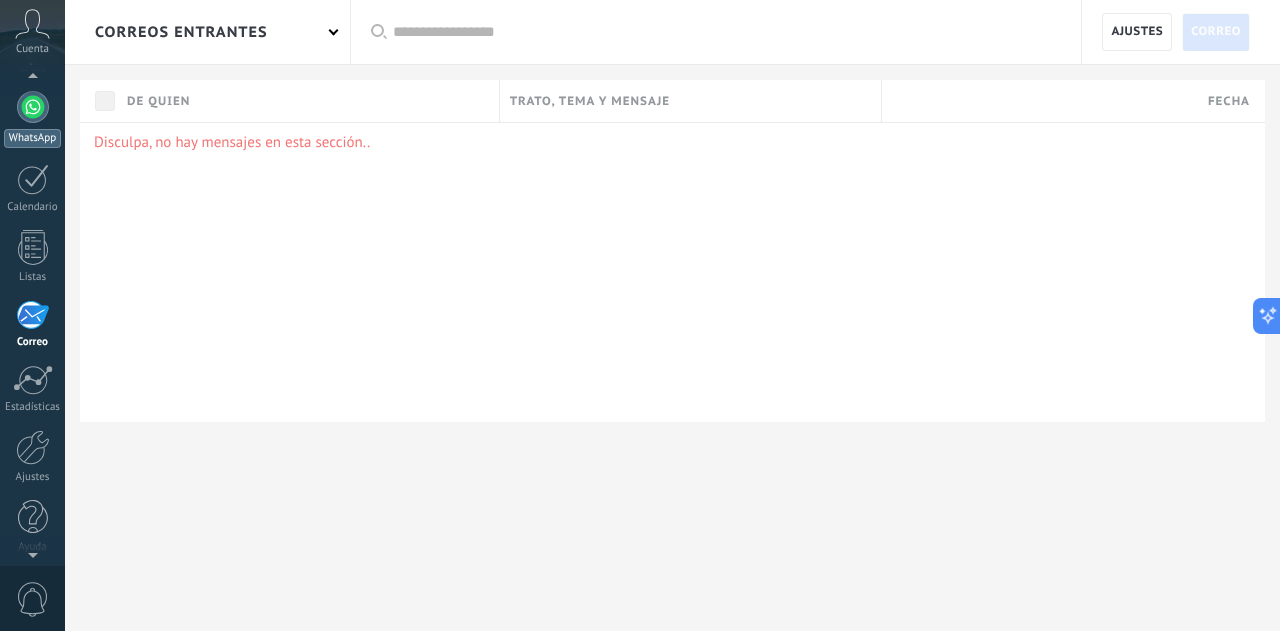 click at bounding box center (33, 107) 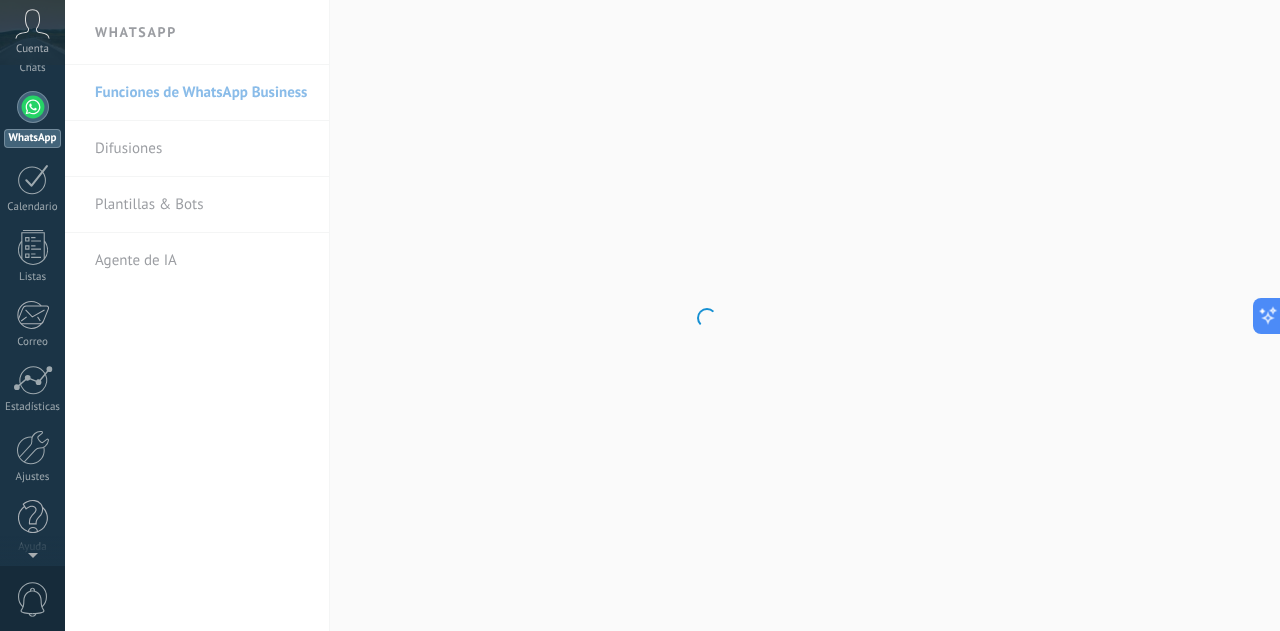 scroll, scrollTop: 0, scrollLeft: 0, axis: both 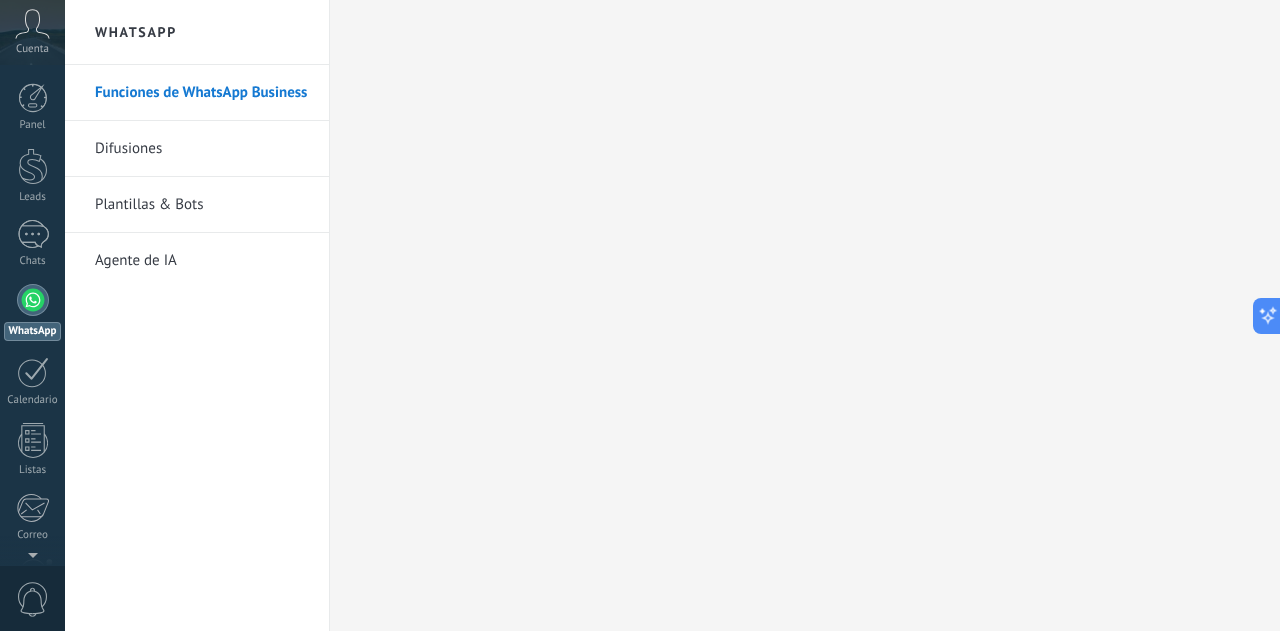 click on "Funciones de WhatsApp Business" at bounding box center [202, 93] 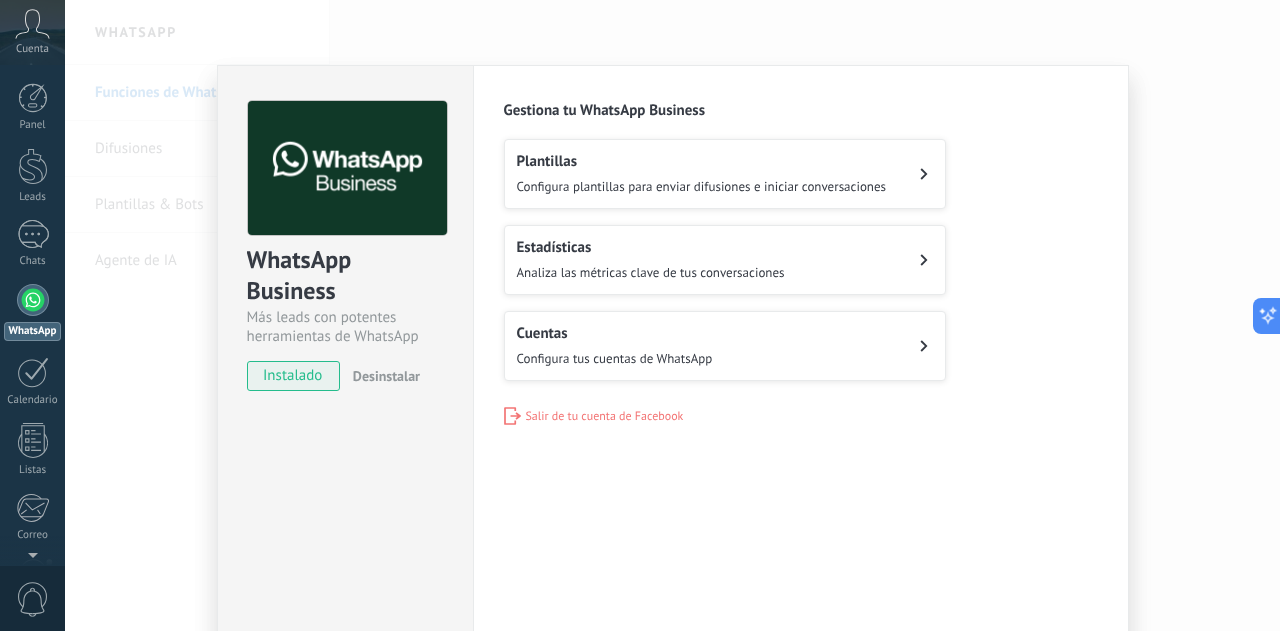 click on "Configura plantillas para enviar difusiones e iniciar conversaciones" at bounding box center [702, 186] 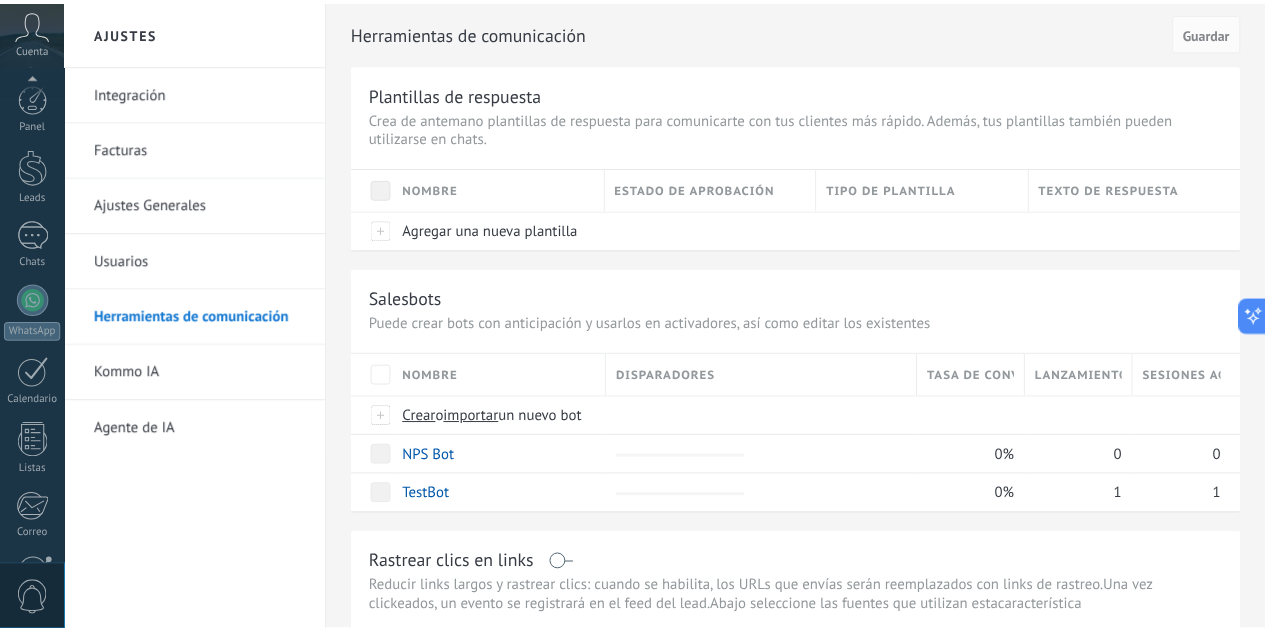 scroll, scrollTop: 199, scrollLeft: 0, axis: vertical 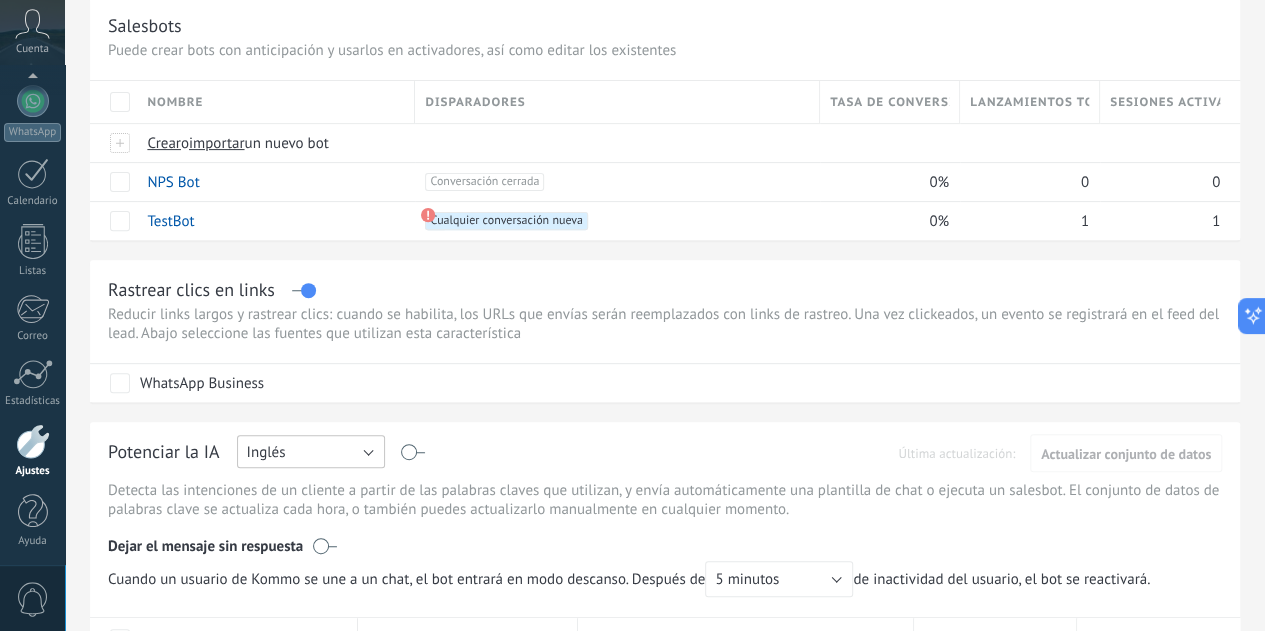 click on "Inglés" at bounding box center (311, 451) 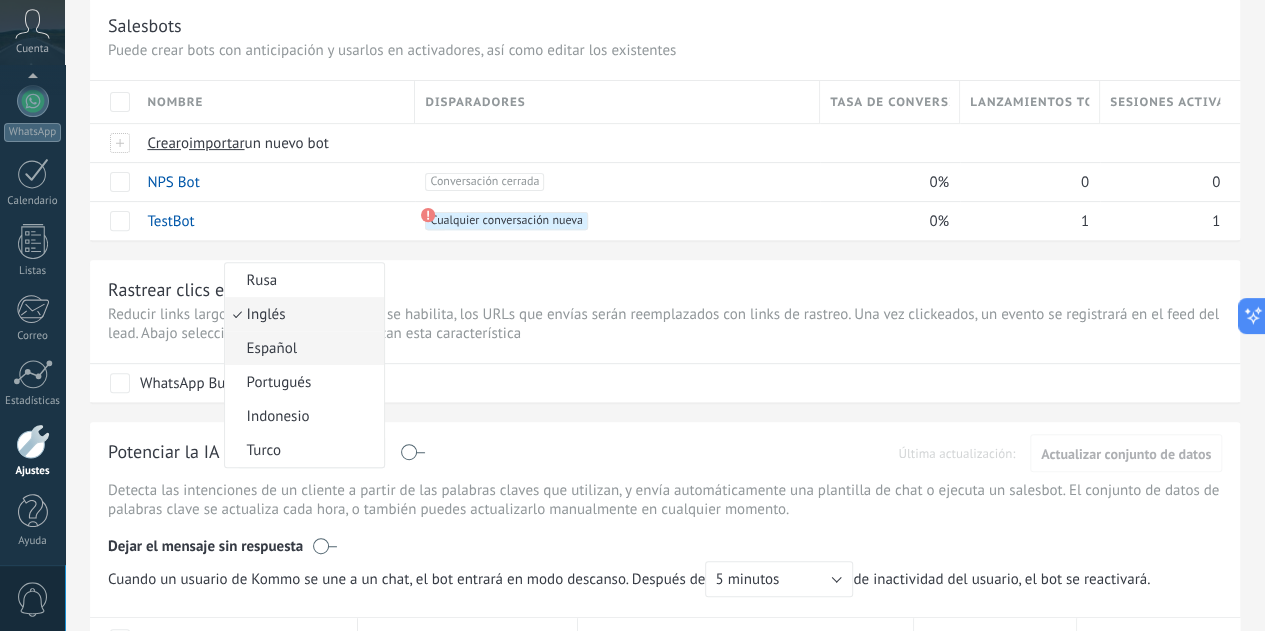click on "Español" at bounding box center (301, 348) 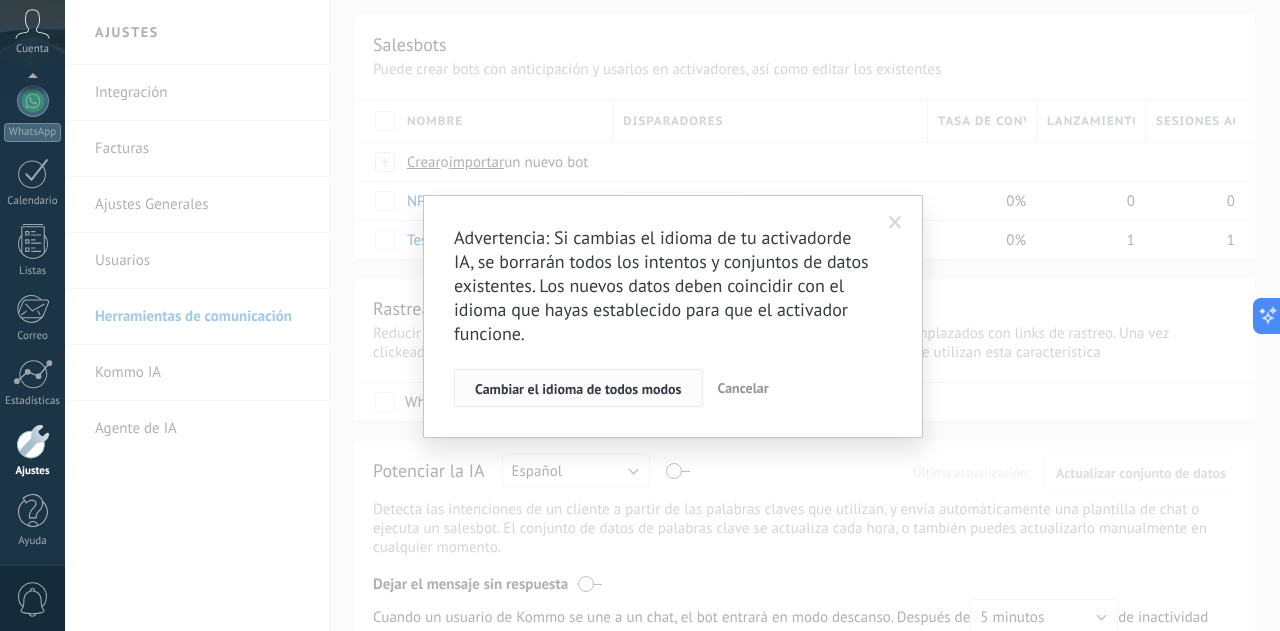 click on "Cambiar el idioma de todos modos" at bounding box center (578, 389) 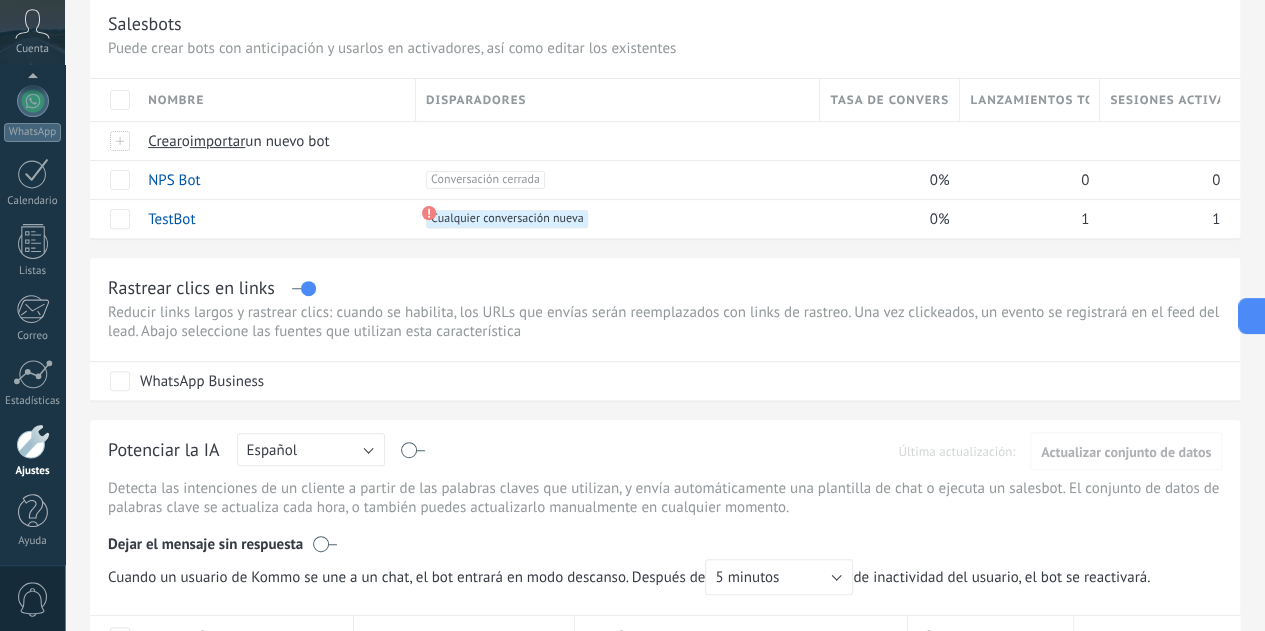 scroll, scrollTop: 0, scrollLeft: 0, axis: both 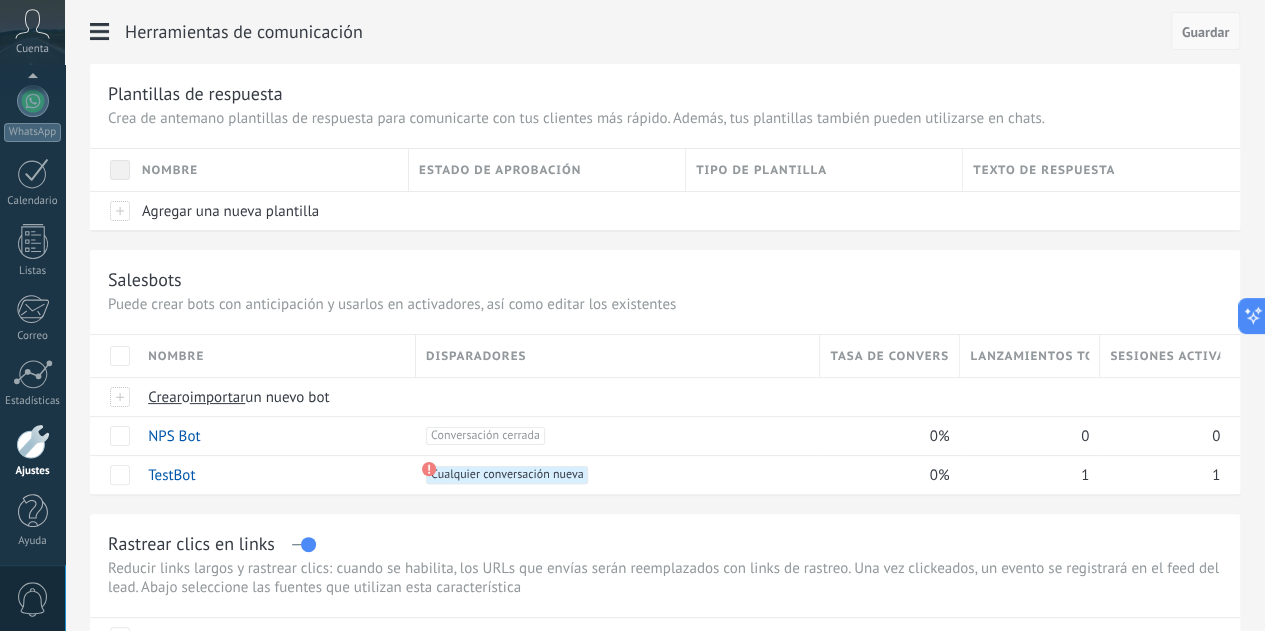 click on "Guardar" at bounding box center (1205, 32) 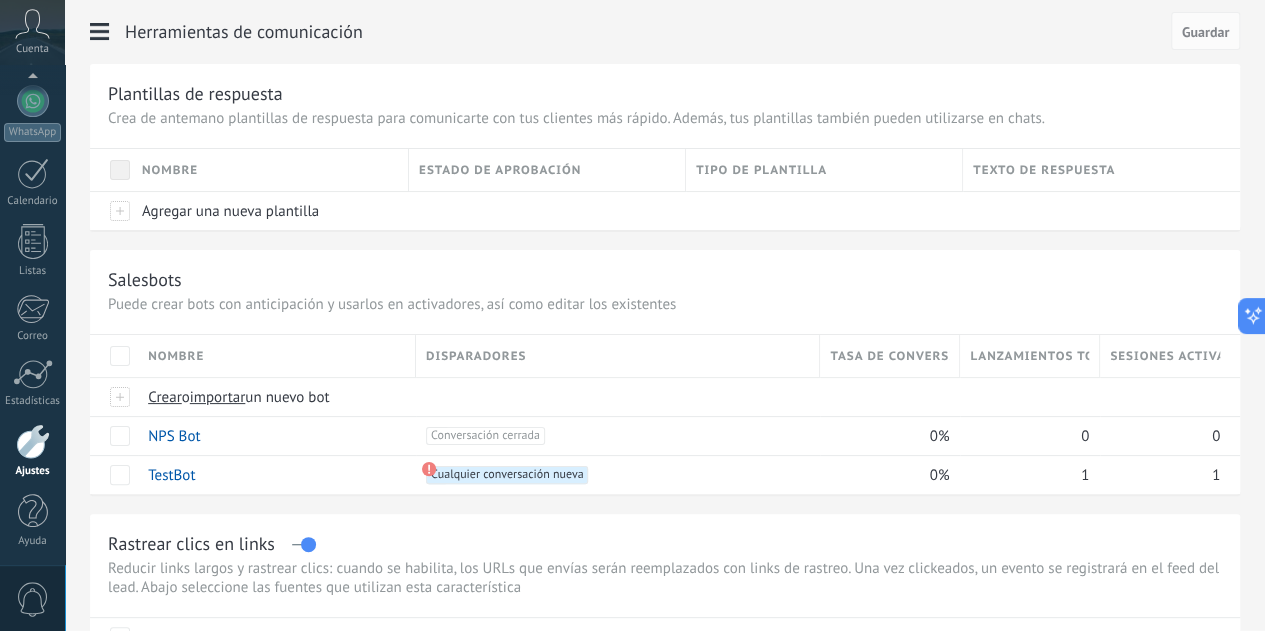 click on "Integración" at bounding box center [-116, 93] 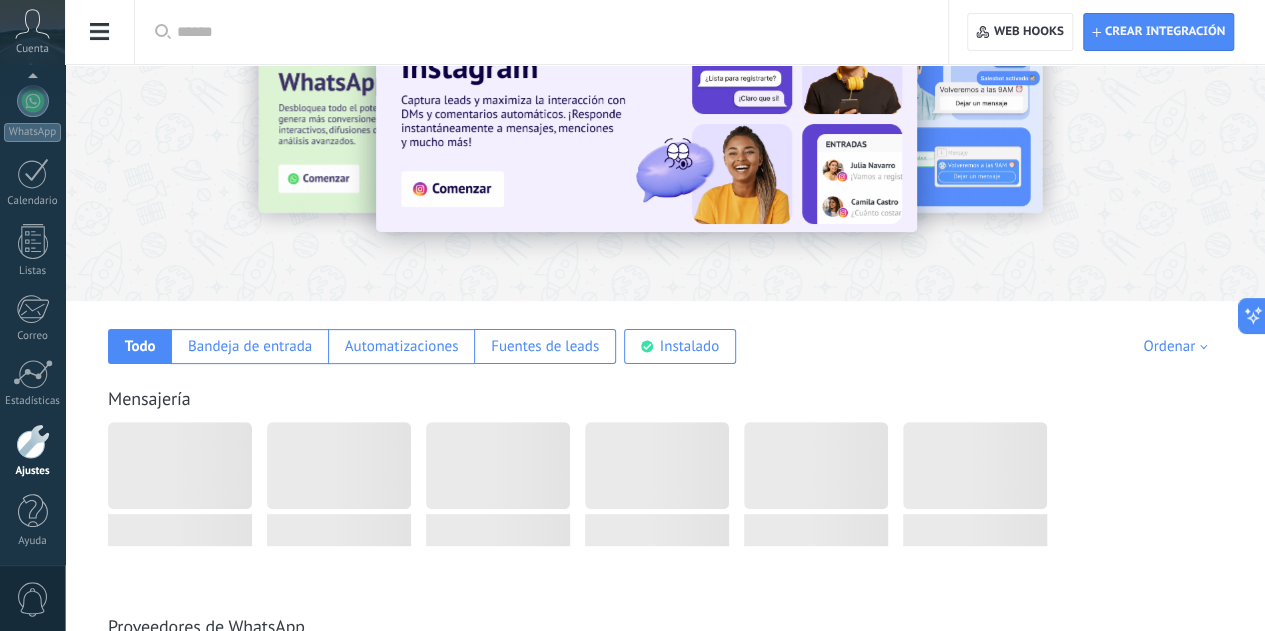 scroll, scrollTop: 200, scrollLeft: 0, axis: vertical 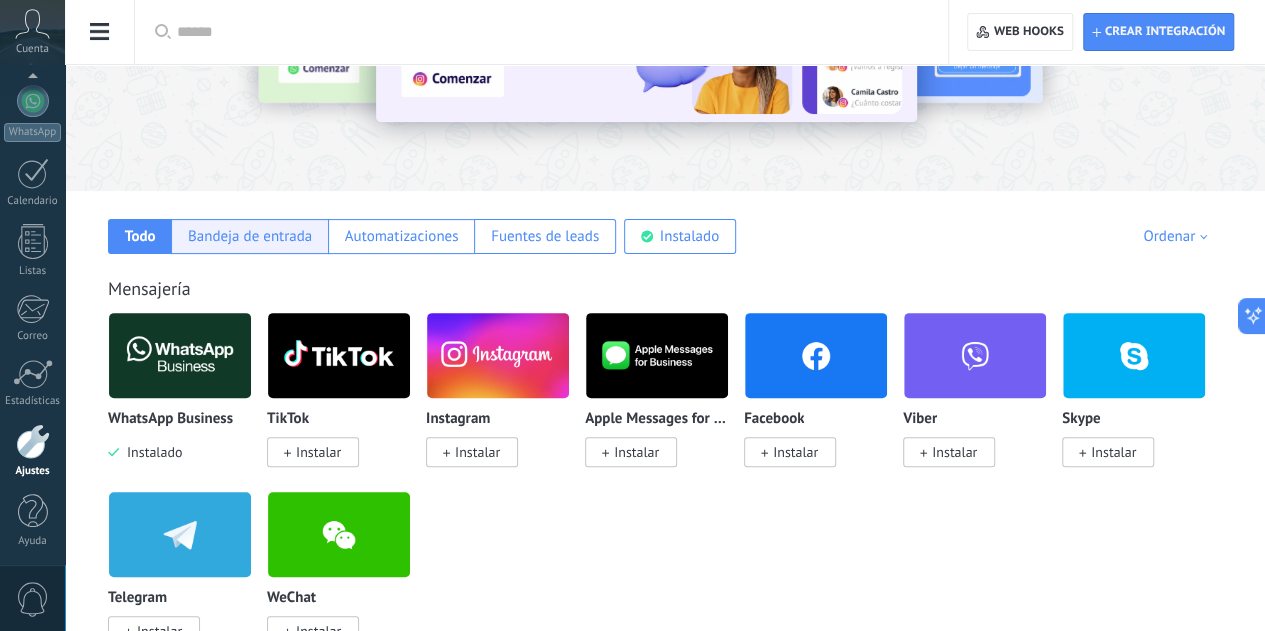 click on "Bandeja de entrada" at bounding box center (250, 236) 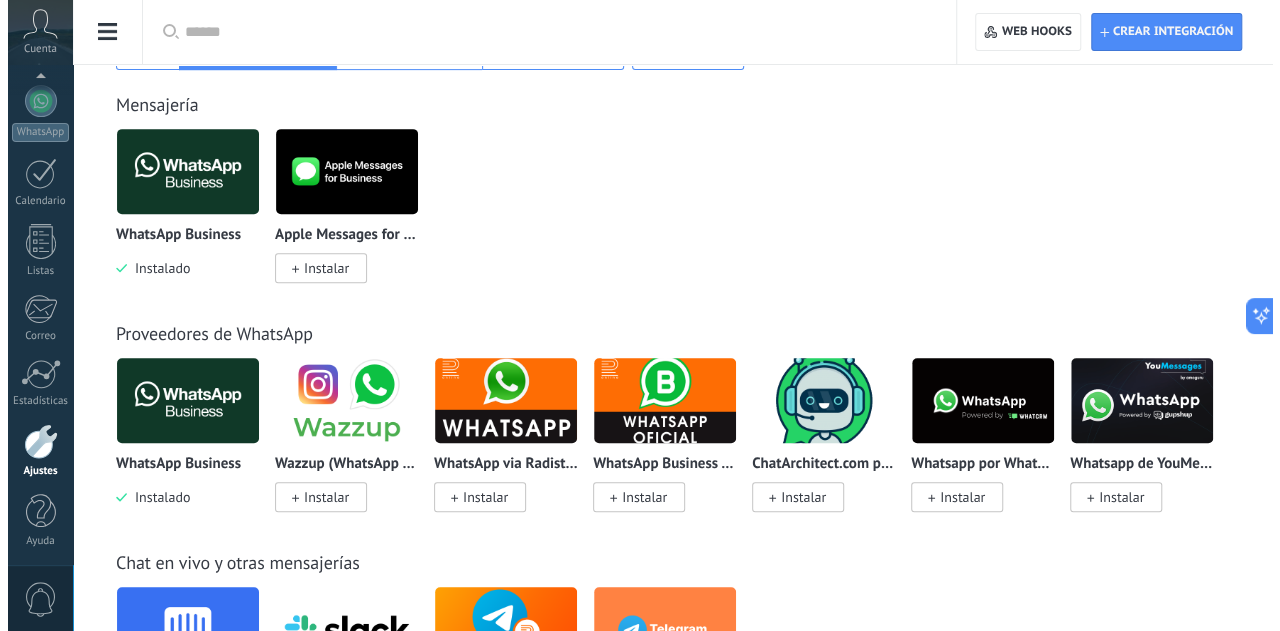 scroll, scrollTop: 400, scrollLeft: 0, axis: vertical 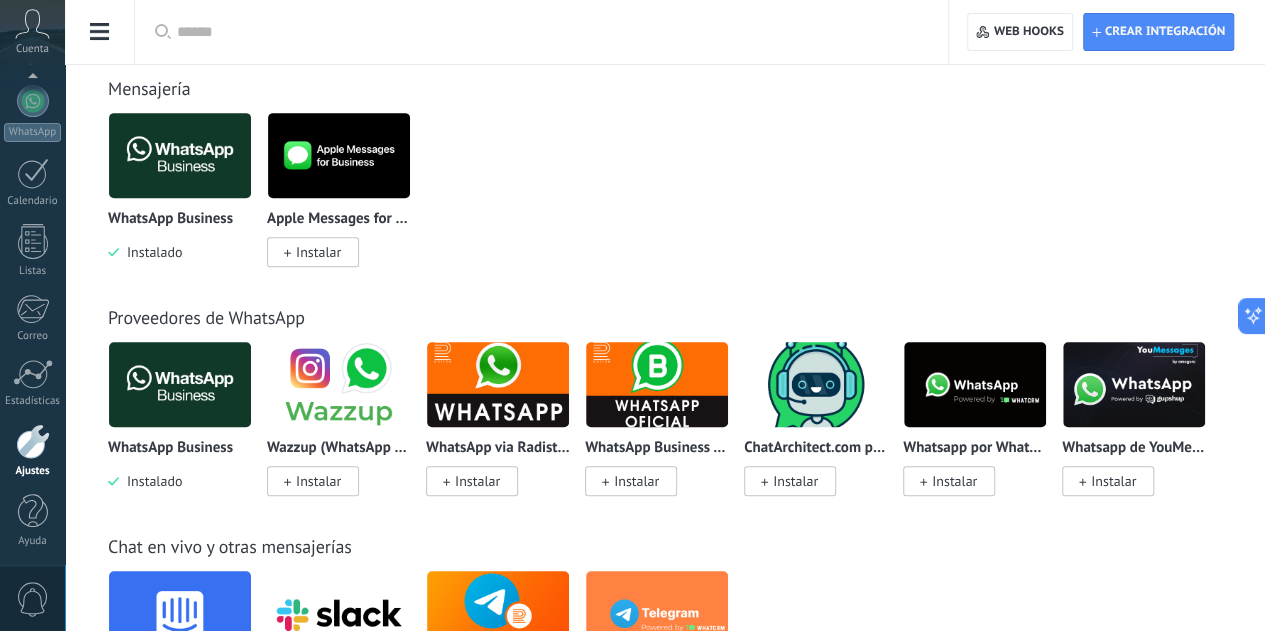 click at bounding box center [180, 155] 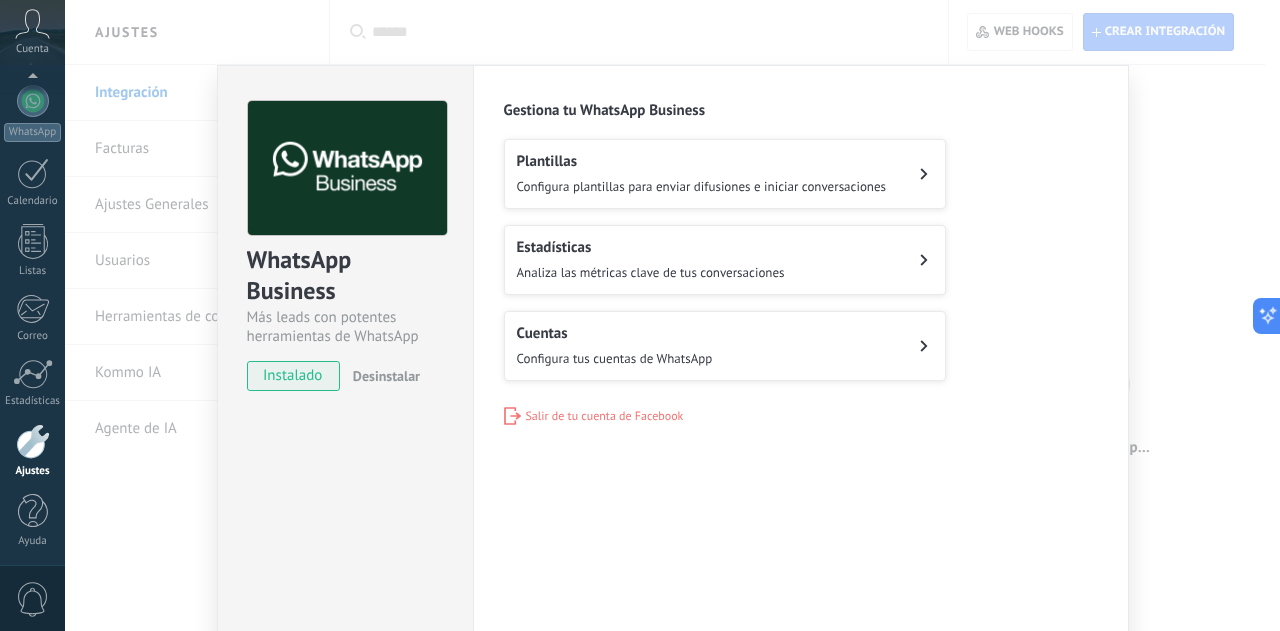 click on "Cuentas Configura tus cuentas de WhatsApp" at bounding box center (725, 346) 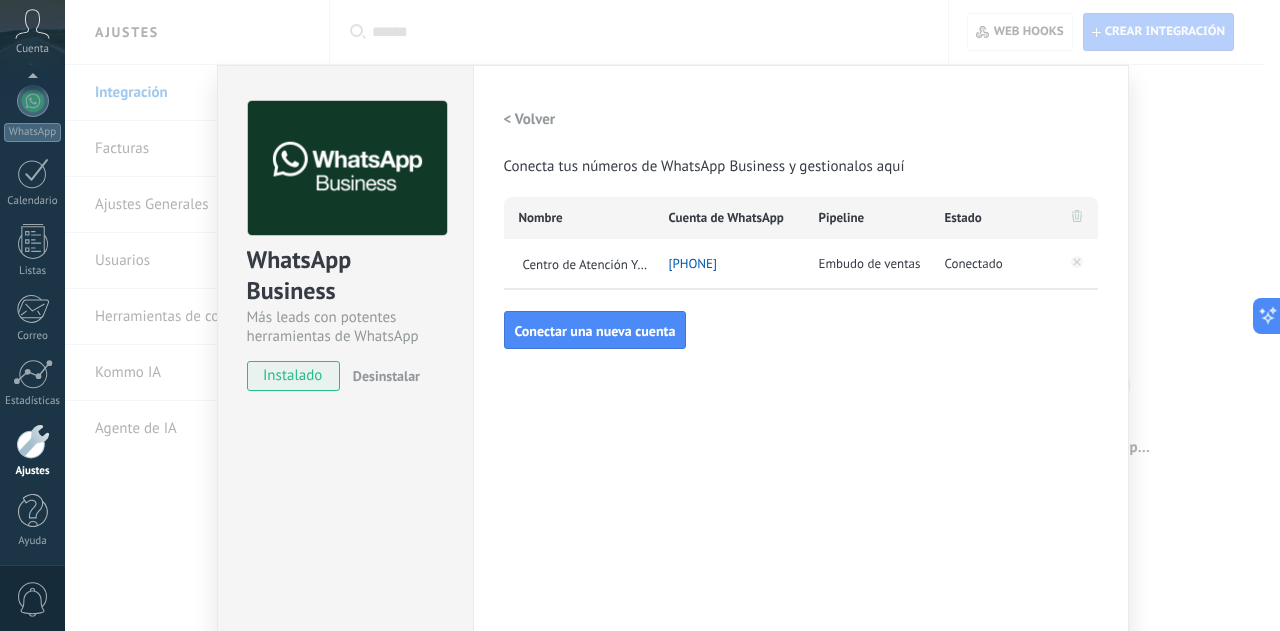 click on "[PHONE]" at bounding box center [693, 264] 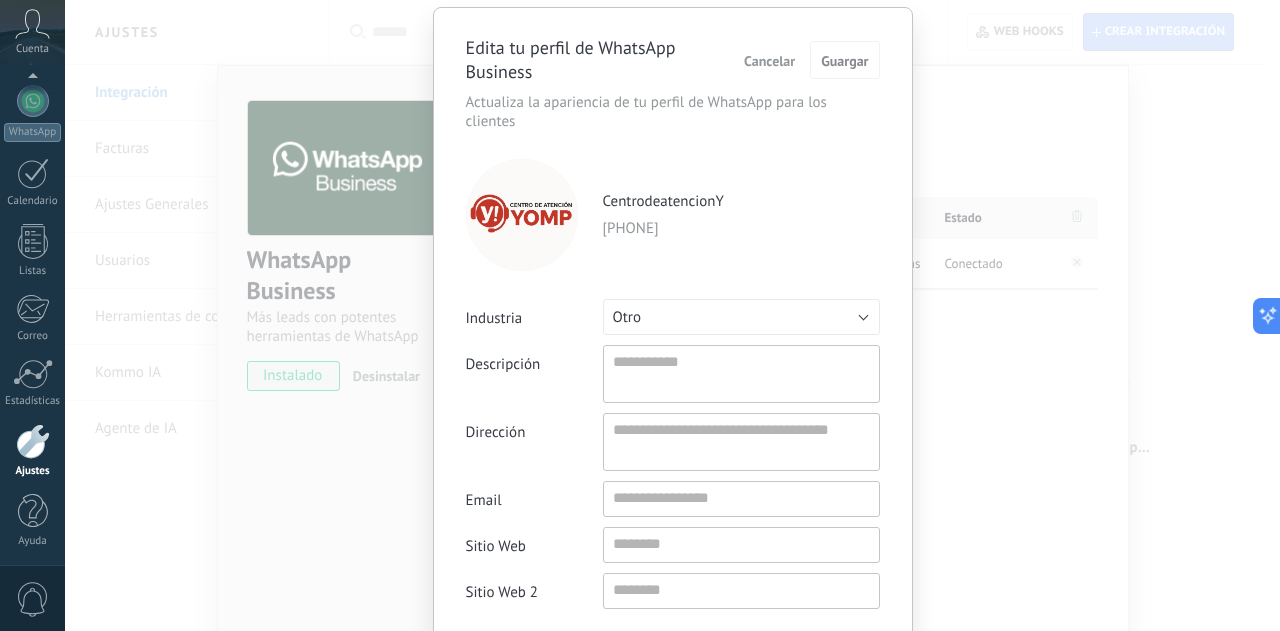 scroll, scrollTop: 0, scrollLeft: 0, axis: both 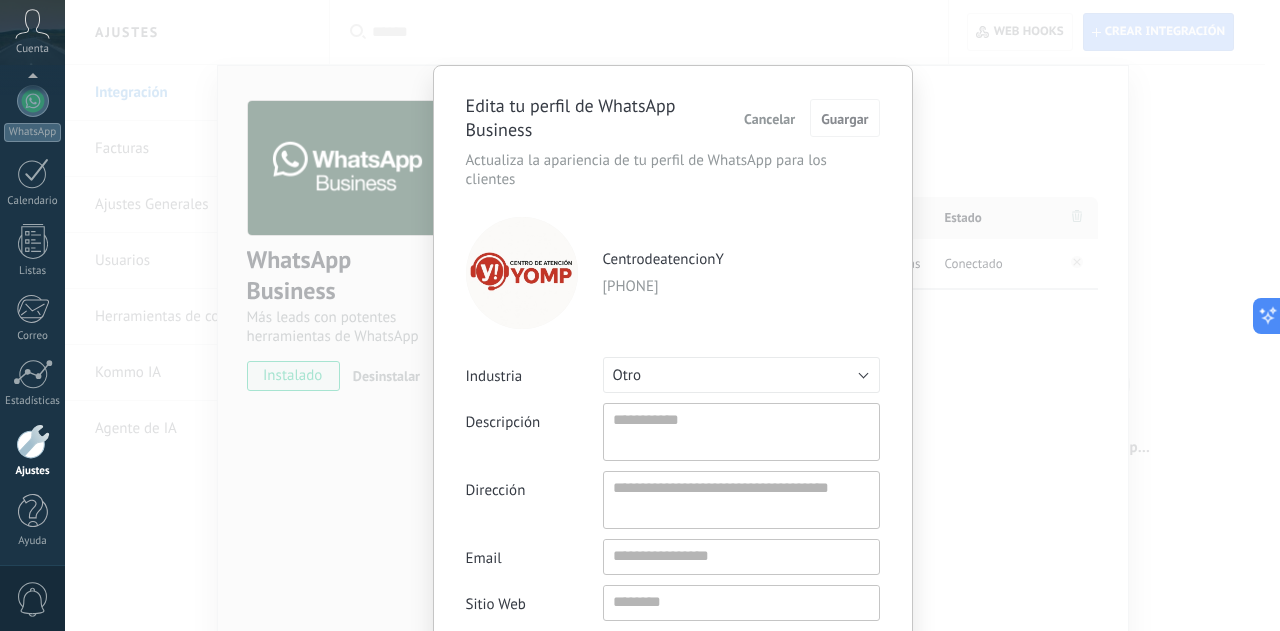 click on "Edita tu perfil de WhatsApp Business Cancelar Guargar Actualiza la apariencia de tu perfil de WhatsApp para los clientes CentrodeatencionY [PHONE] Industria Otro Descripción Dirección Email Sitio Web Sitio Web 2" at bounding box center (672, 315) 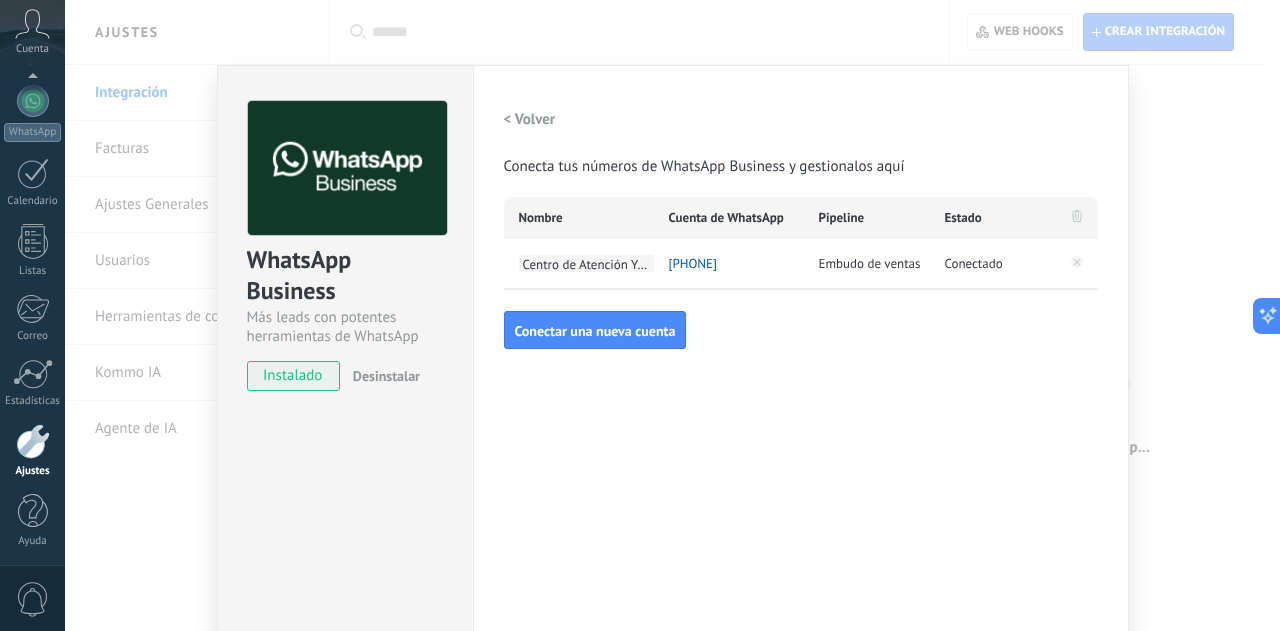 click on "Centro de Atención Yomp" at bounding box center (586, 263) 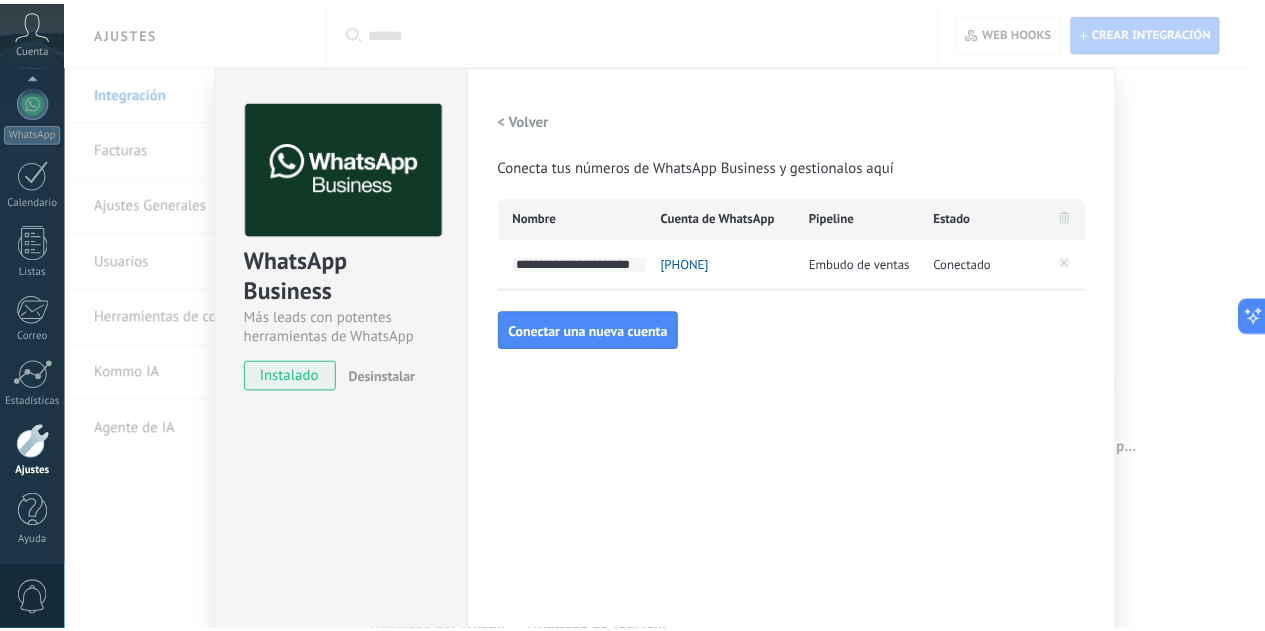 scroll, scrollTop: 0, scrollLeft: 12, axis: horizontal 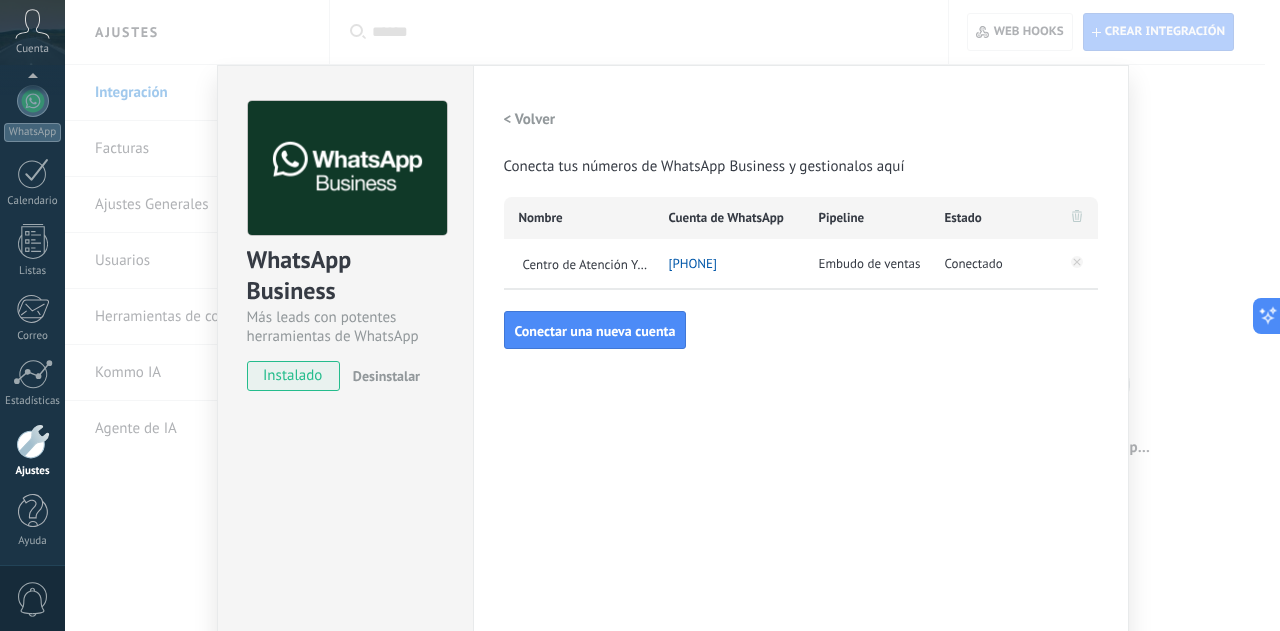 click on "Configuraciones Autorizaciones Esta pestaña registra a los usuarios que han concedido acceso a las integración a esta cuenta. Si deseas remover la posibilidad que un usuario pueda enviar solicitudes a la cuenta en nombre de esta integración, puedes revocar el acceso. Si el acceso a todos los usuarios es revocado, la integración dejará de funcionar. Esta aplicacion está instalada, pero nadie le ha dado acceso aun. WhatsApp Cloud API más _:  Guardar < Volver Conecta tus números de WhatsApp Business y gestionalos aquí Nombre Cuenta de WhatsApp Pipeline Estado Centro de Atención Yomp [PHONE] Embudo de ventas Conectado Conectar una nueva cuenta" at bounding box center [801, 362] 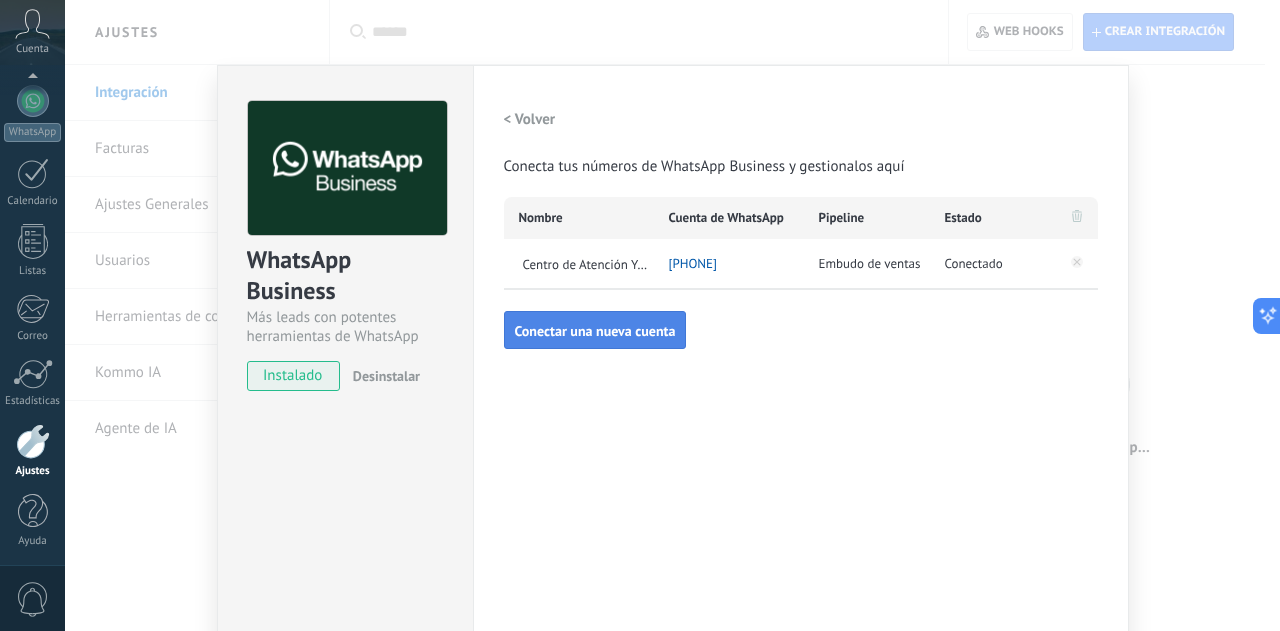 click on "Conectar una nueva cuenta" at bounding box center [595, 331] 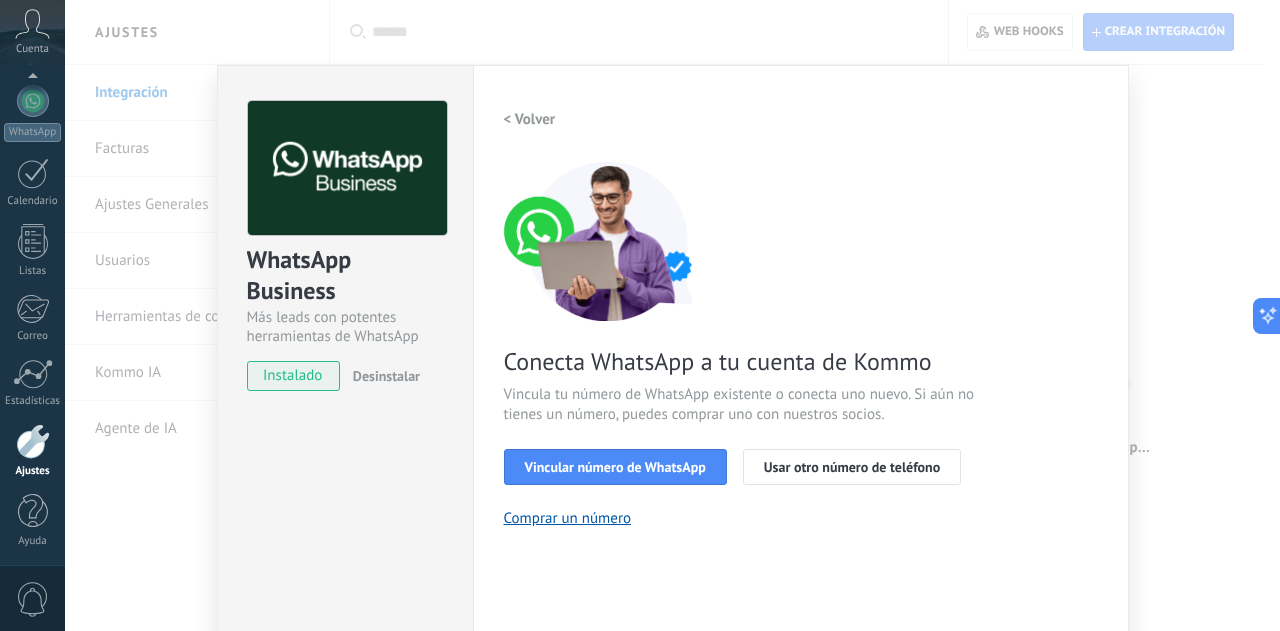 click on "WhatsApp Business Más leads con potentes herramientas de WhatsApp instalado Desinstalar Configuraciones Autorizaciones Esta pestaña registra a los usuarios que han concedido acceso a las integración a esta cuenta. Si deseas remover la posibilidad que un usuario pueda enviar solicitudes a la cuenta en nombre de esta integración, puedes revocar el acceso. Si el acceso a todos los usuarios es revocado, la integración dejará de funcionar. Esta aplicacion está instalada, pero nadie le ha dado acceso aun. WhatsApp Cloud API más _:  Guardar < Volver 1 Seleccionar aplicación 2 Conectar Facebook  3 Finalizar configuración Conecta WhatsApp a tu cuenta de Kommo Vincula tu número de WhatsApp existente o conecta uno nuevo. Si aún no tienes un número, puedes comprar uno con nuestros socios. Vincular número de WhatsApp Usar otro número de teléfono Comprar un número ¿Necesitas ayuda?" at bounding box center (672, 315) 